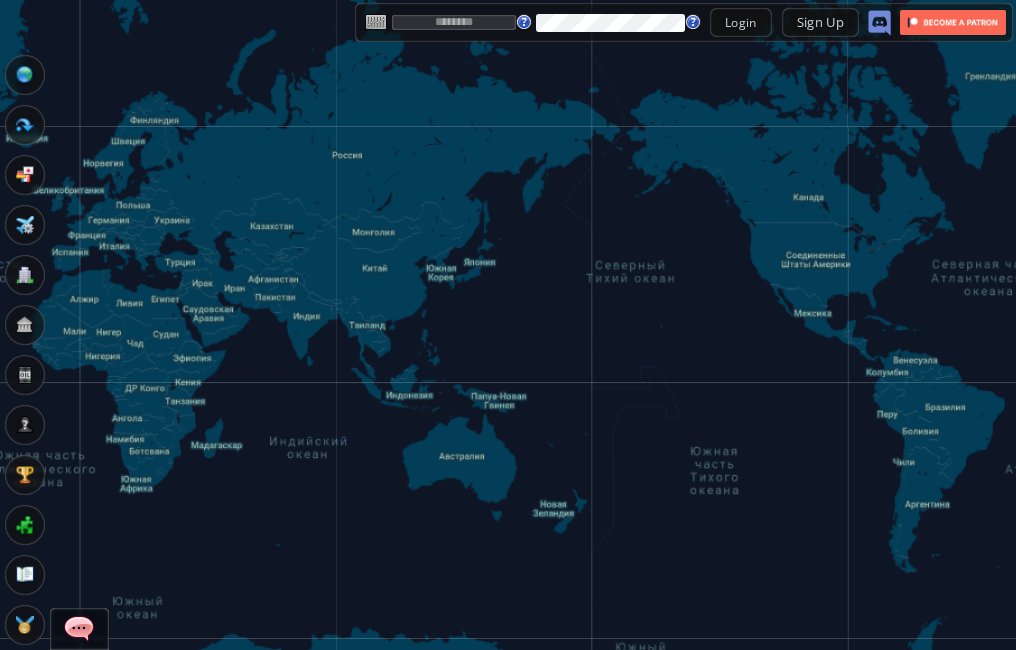 scroll, scrollTop: 0, scrollLeft: 0, axis: both 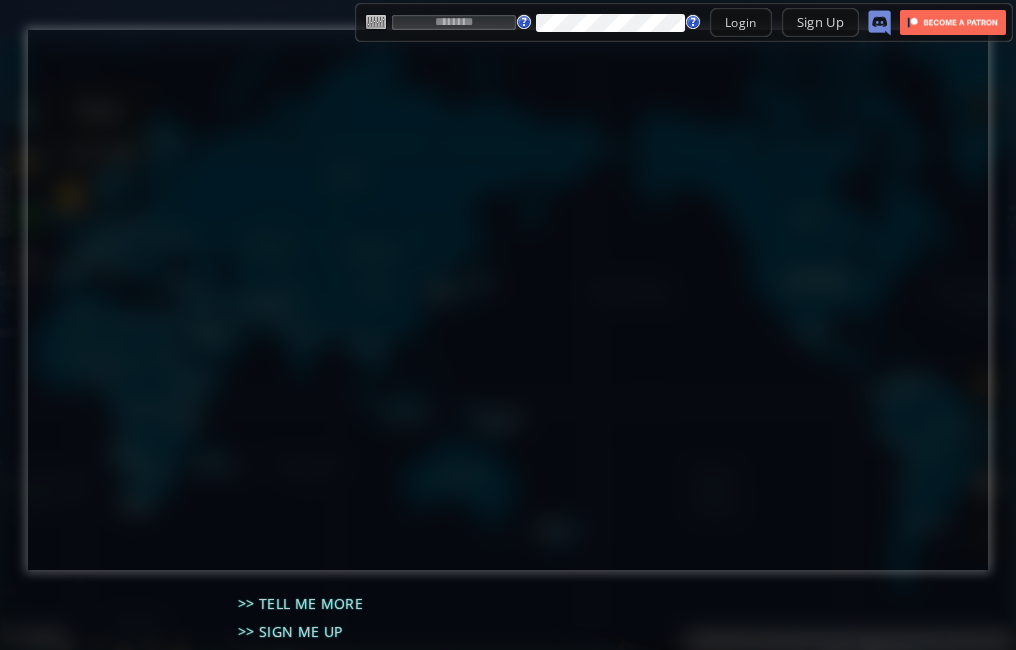 type on "*****" 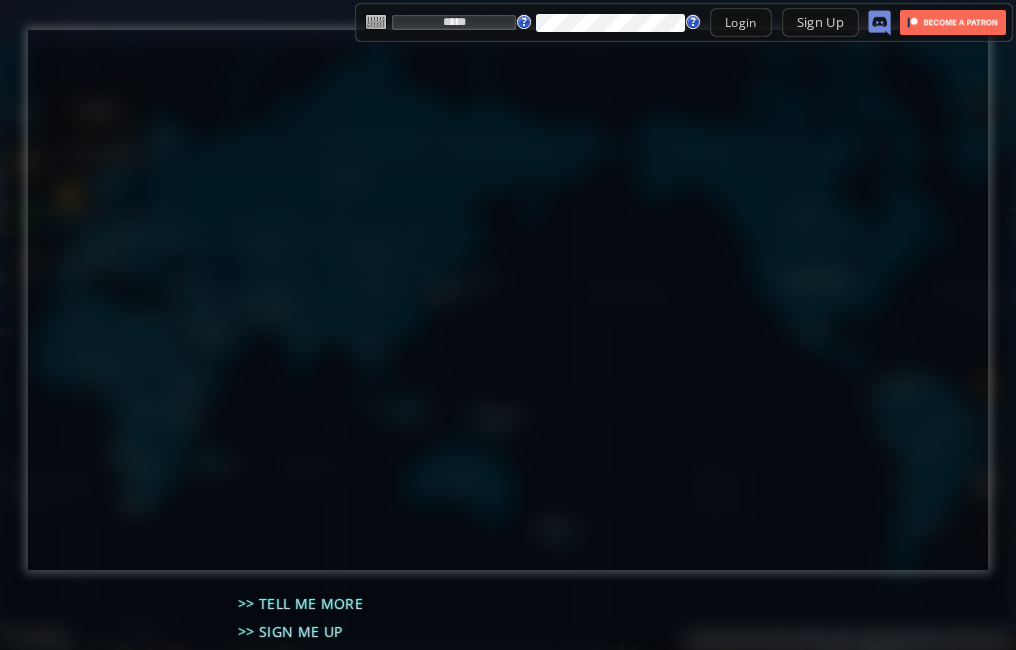 click on "Login" at bounding box center (741, 22) 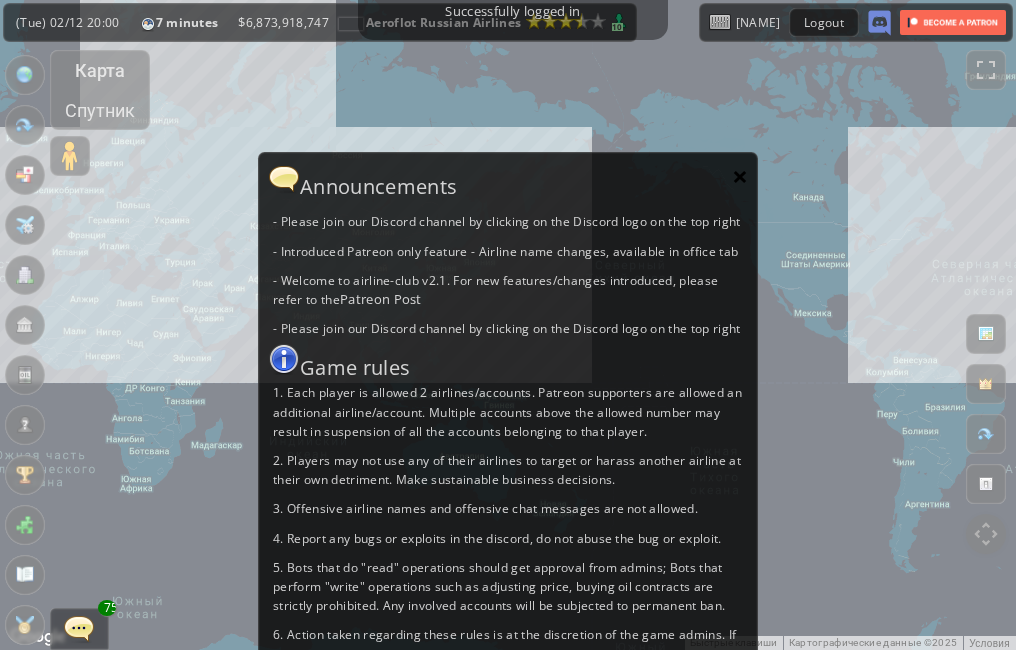 click on "×" at bounding box center (740, 176) 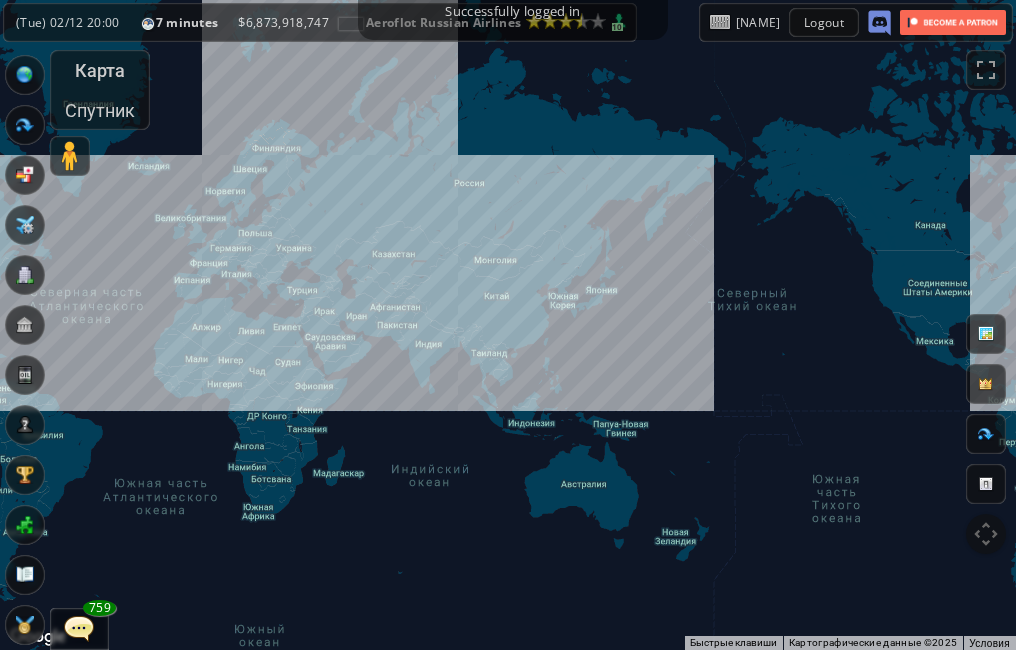 drag, startPoint x: 628, startPoint y: 251, endPoint x: 748, endPoint y: 277, distance: 122.78436 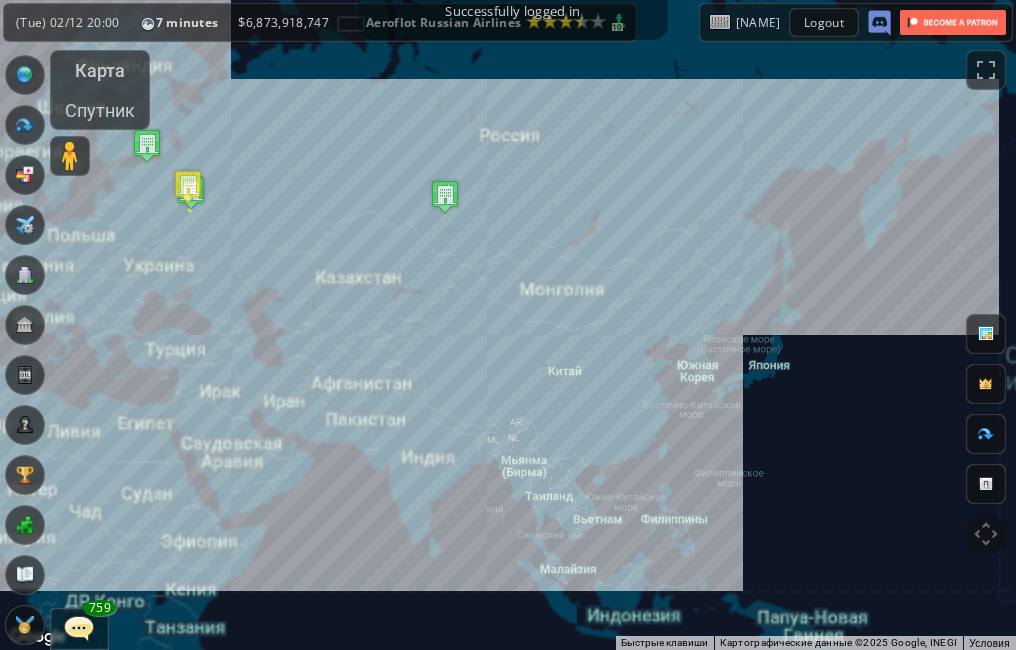 drag, startPoint x: 386, startPoint y: 246, endPoint x: 487, endPoint y: 284, distance: 107.912 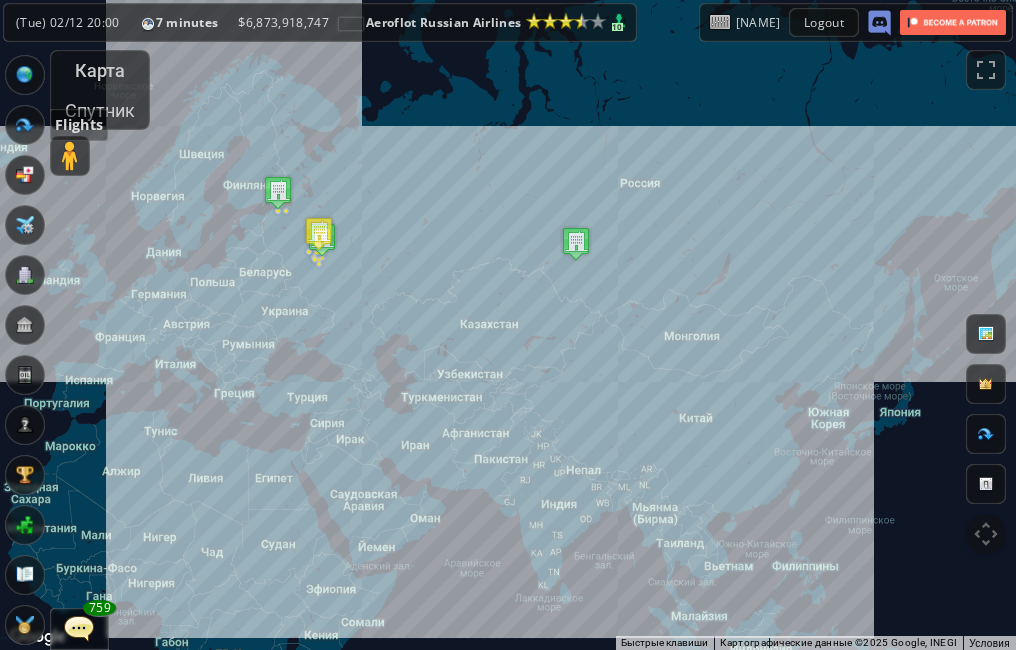 click at bounding box center [25, 125] 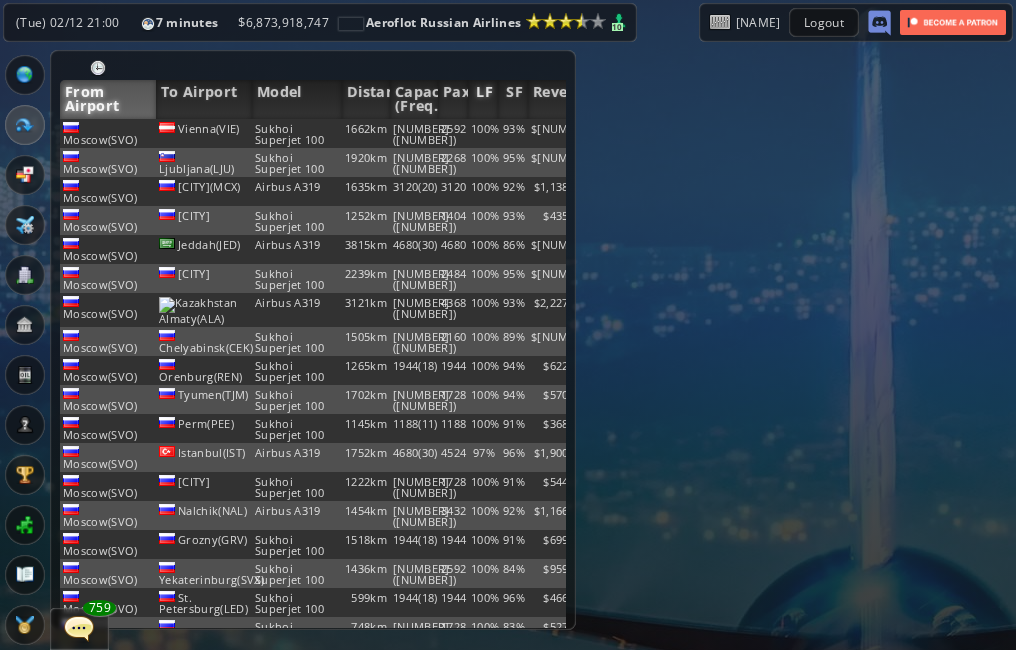 click on "LF" at bounding box center [483, 99] 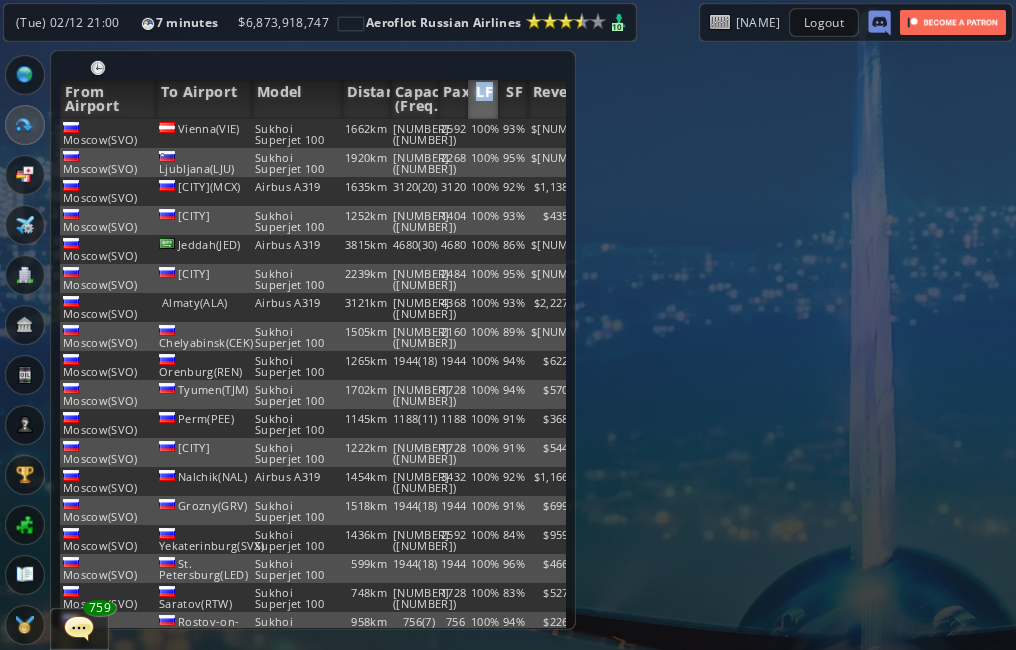 click on "LF" at bounding box center [483, 99] 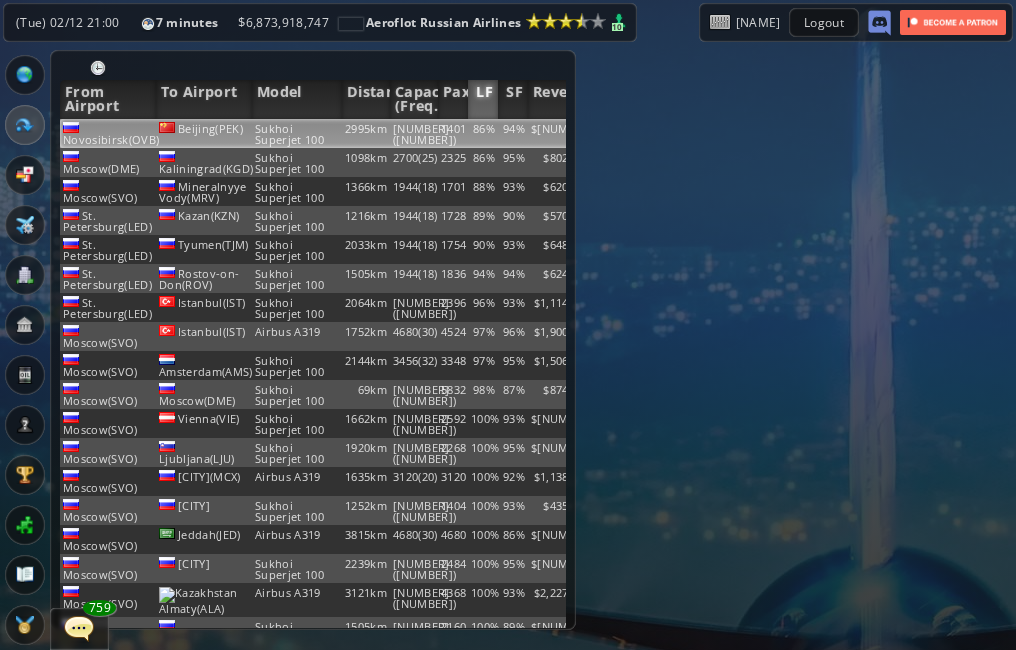 drag, startPoint x: 486, startPoint y: 89, endPoint x: 454, endPoint y: 134, distance: 55.21775 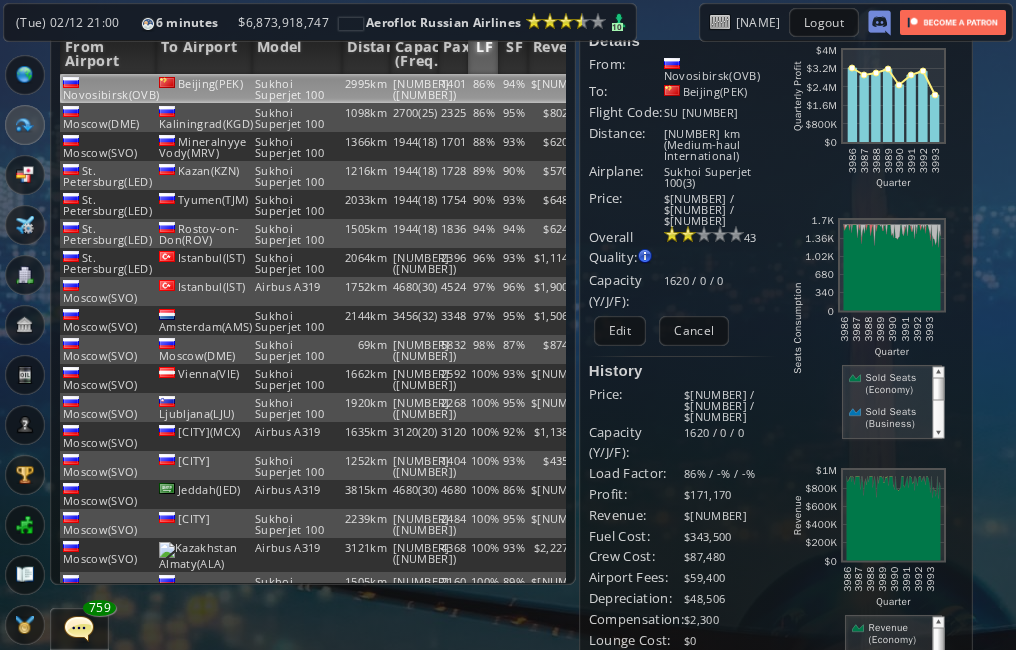 scroll, scrollTop: 0, scrollLeft: 0, axis: both 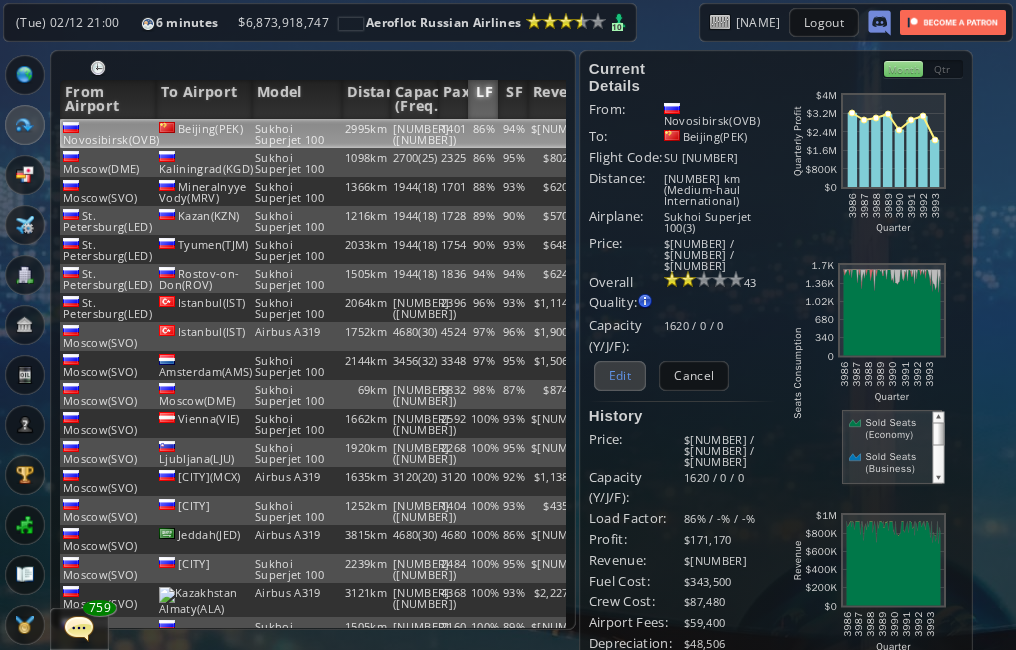 click on "Edit" at bounding box center [620, 375] 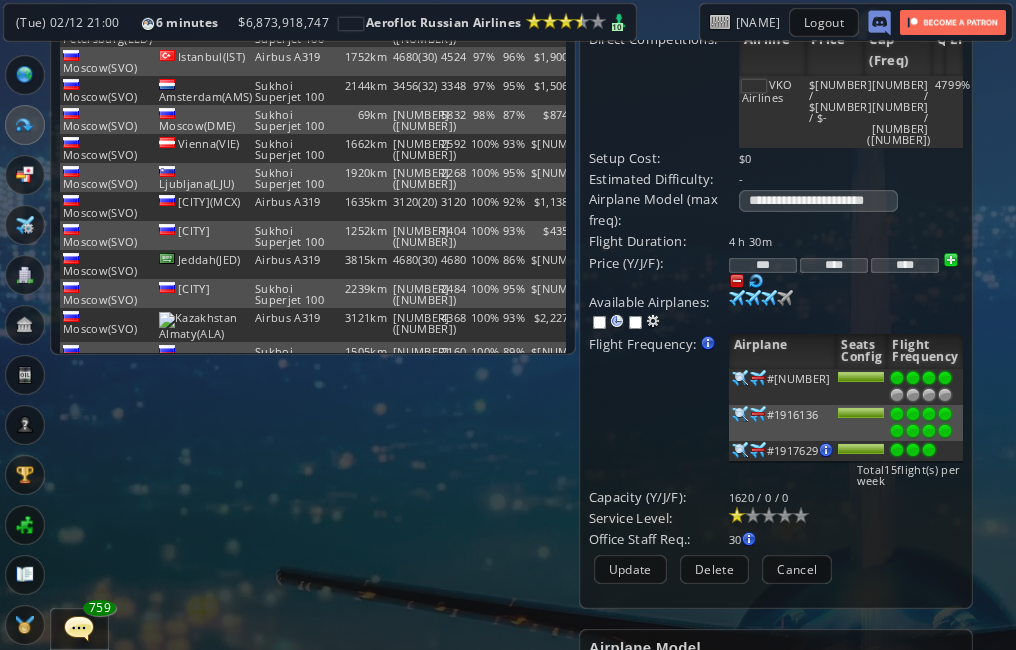 scroll, scrollTop: 333, scrollLeft: 0, axis: vertical 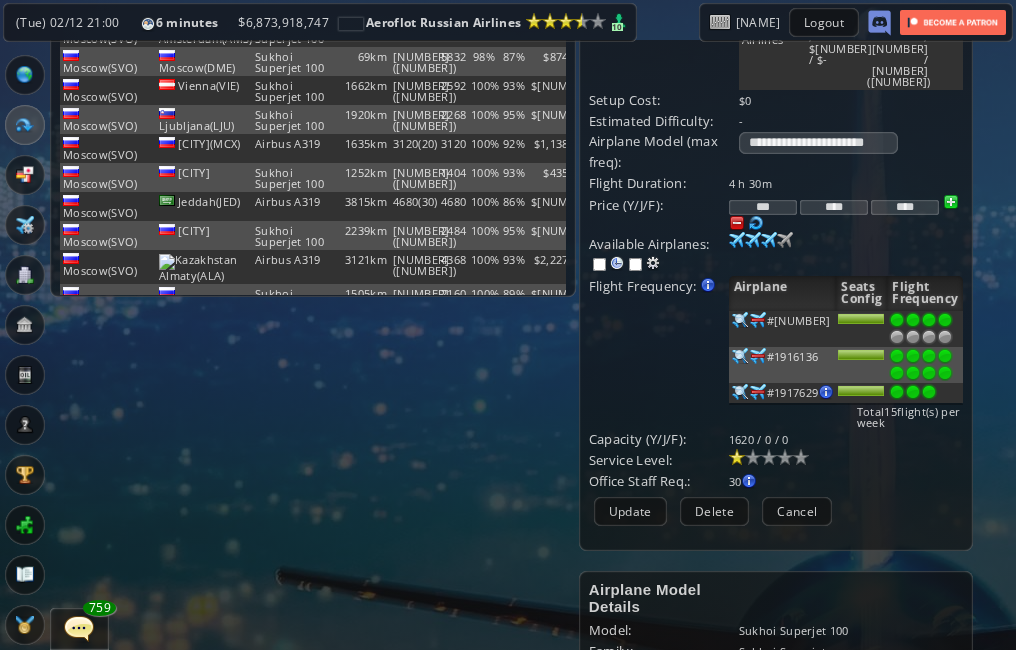 drag, startPoint x: 753, startPoint y: 170, endPoint x: 773, endPoint y: 166, distance: 20.396078 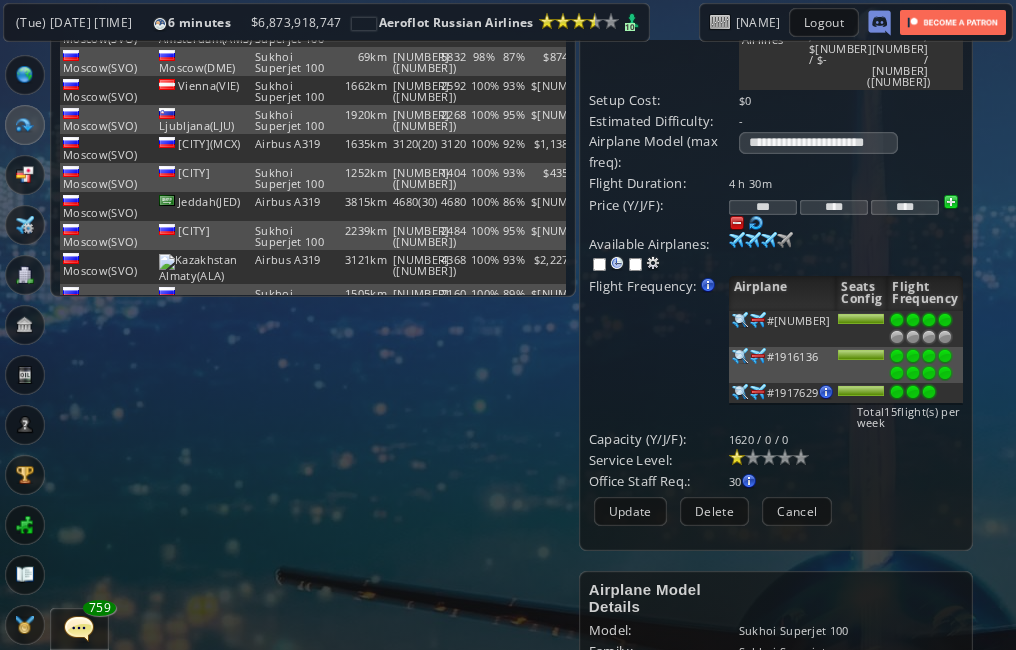 click on "Flight Frequency:
Increase/decrease the flight frequency by selecting/deselecting the airplane icons." at bounding box center [659, 183] 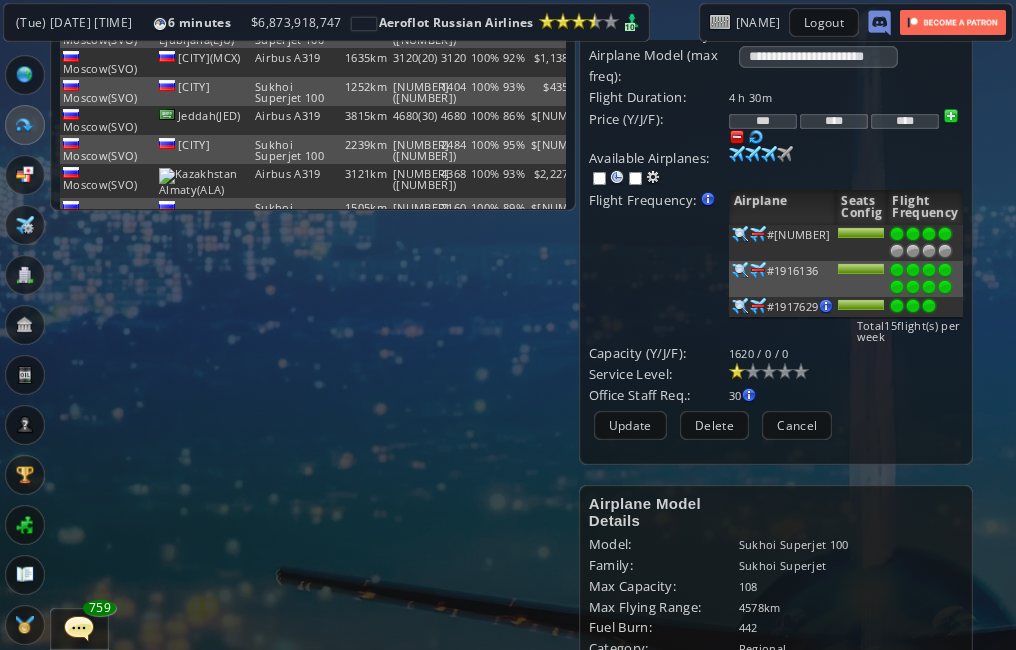 scroll, scrollTop: 500, scrollLeft: 0, axis: vertical 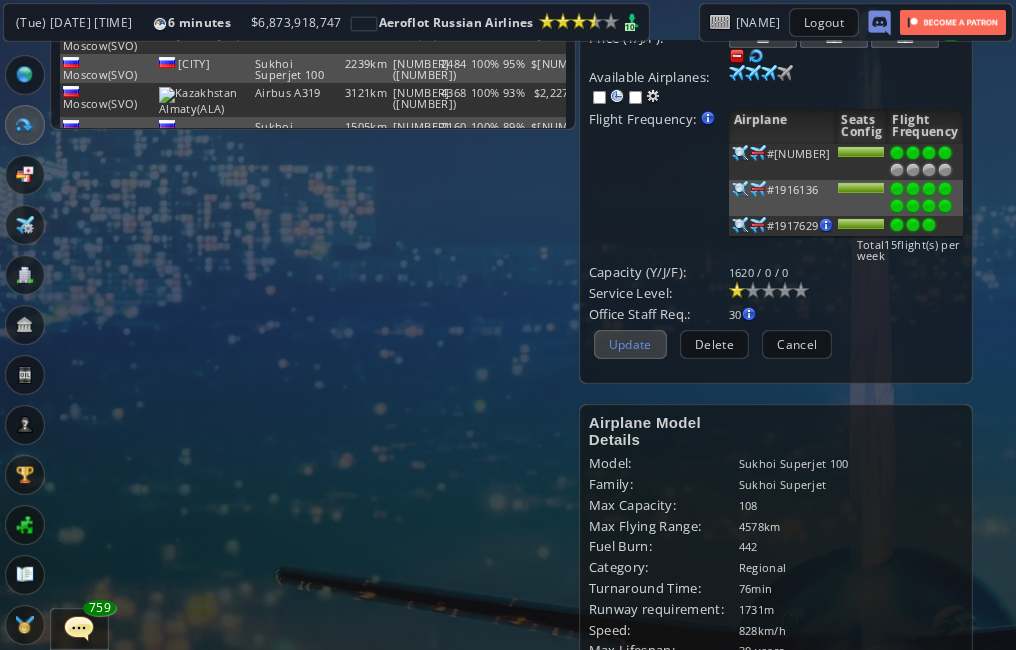 click on "Update" at bounding box center (630, 344) 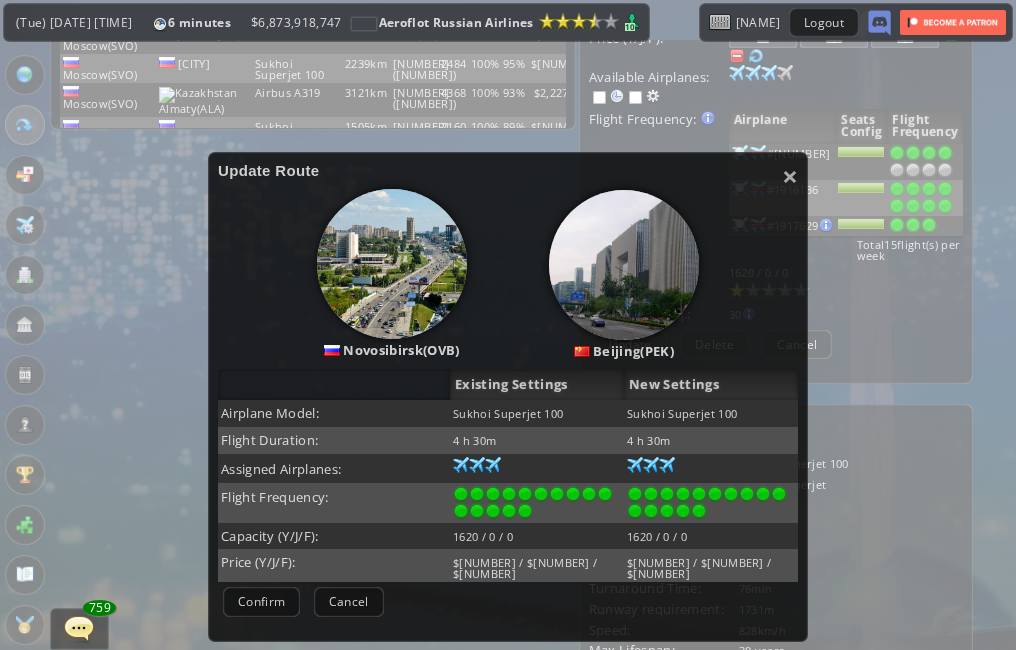 click on "Confirm" at bounding box center (261, 601) 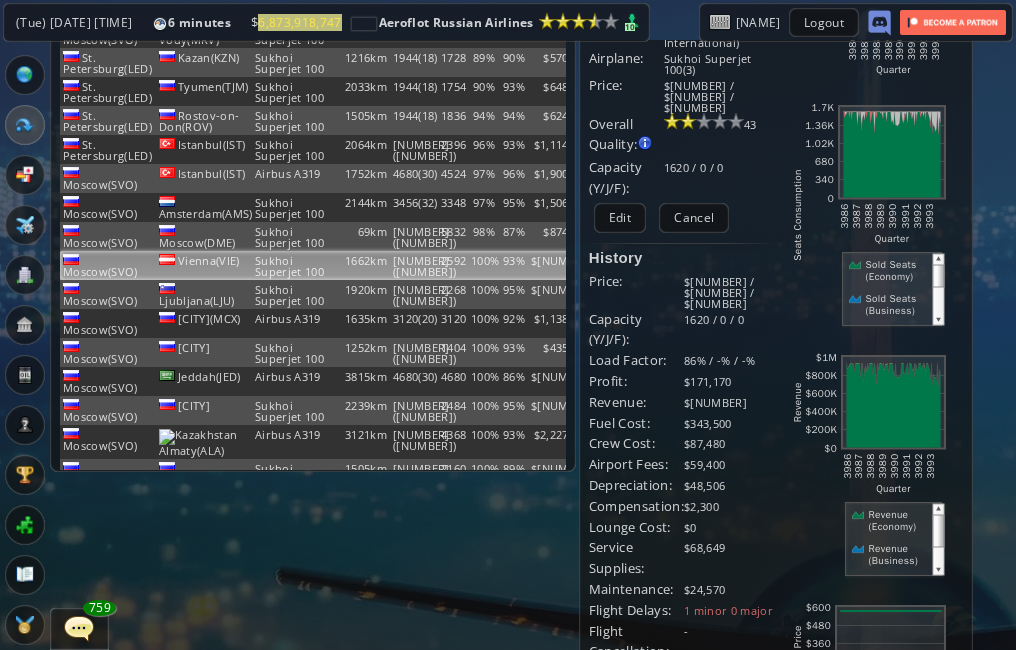 scroll, scrollTop: 0, scrollLeft: 0, axis: both 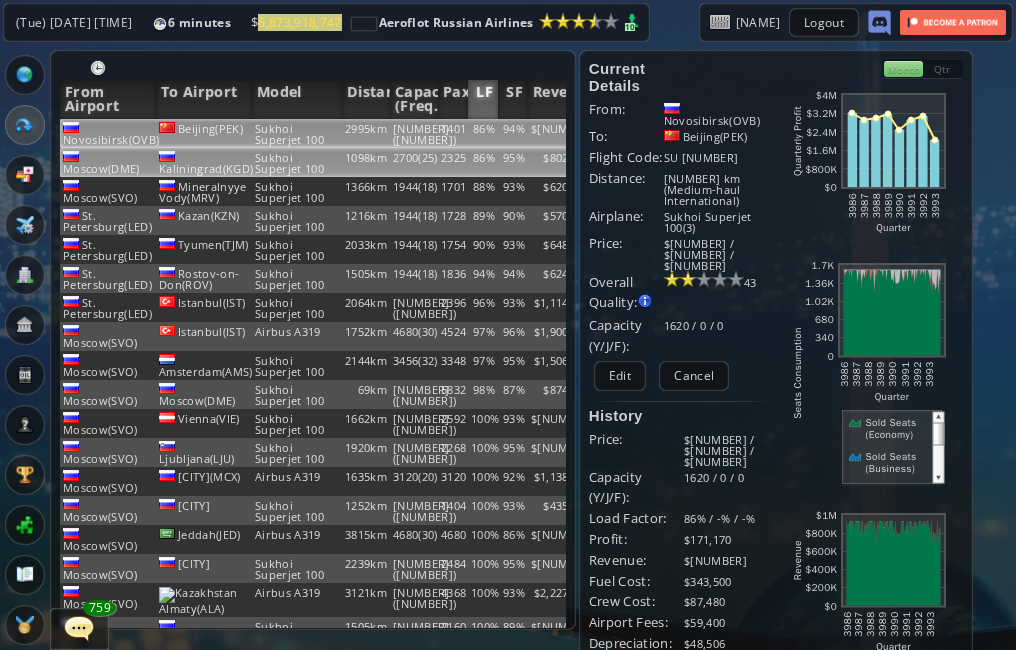 click on "86%" at bounding box center (483, 133) 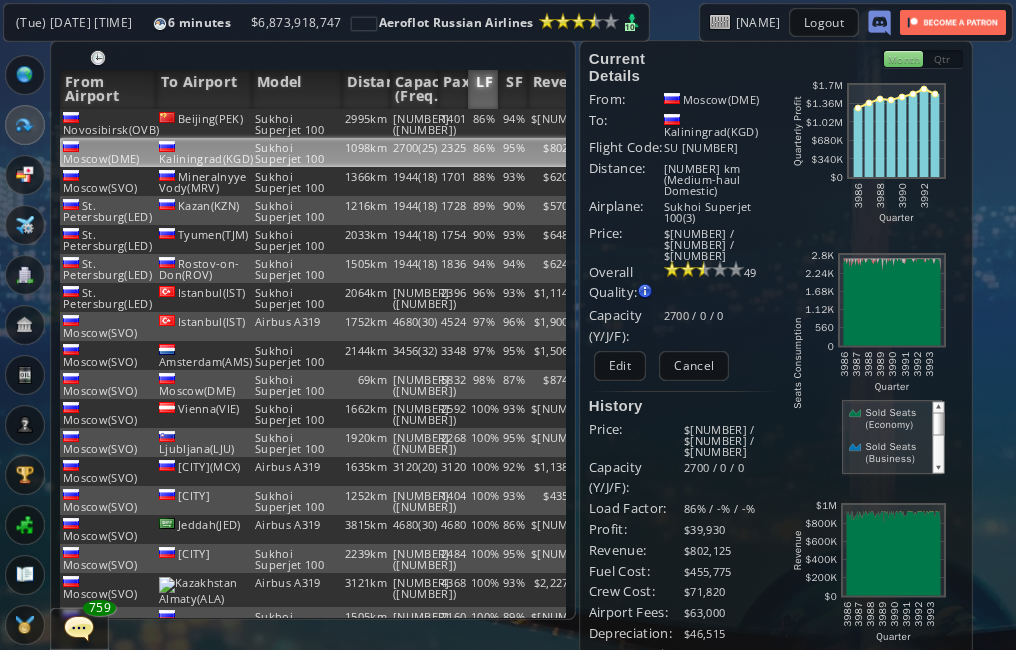 scroll, scrollTop: 8, scrollLeft: 0, axis: vertical 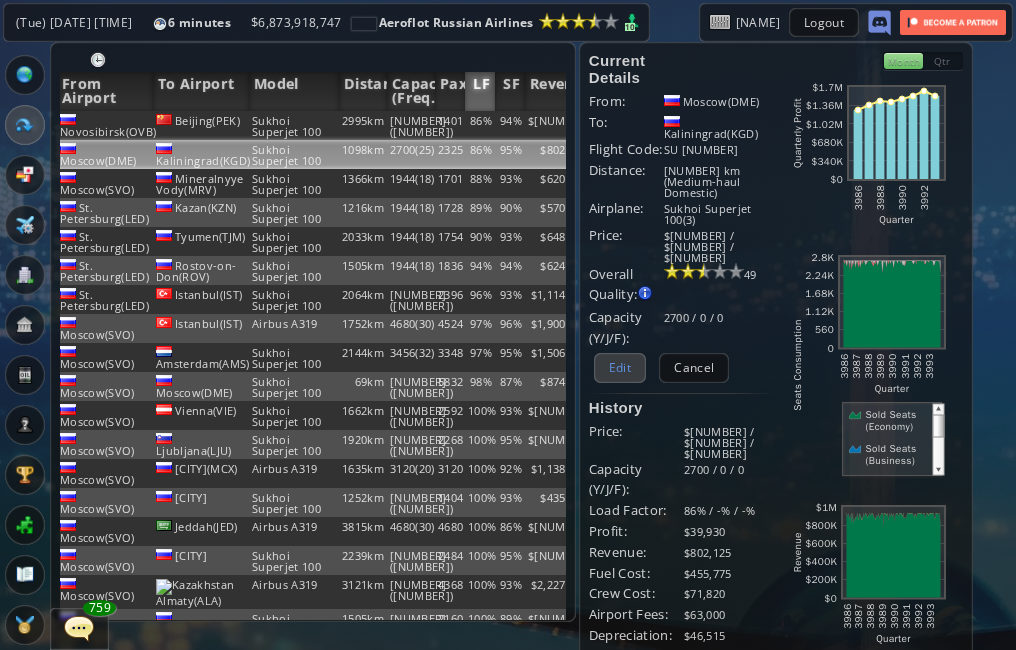 click on "Edit" at bounding box center (620, 367) 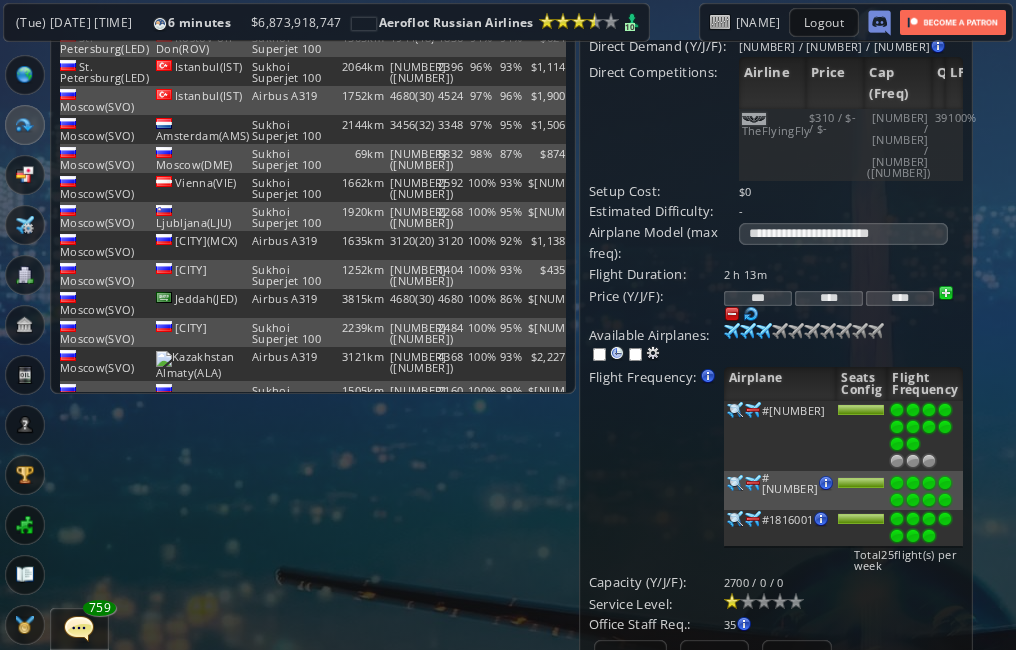 scroll, scrollTop: 333, scrollLeft: 0, axis: vertical 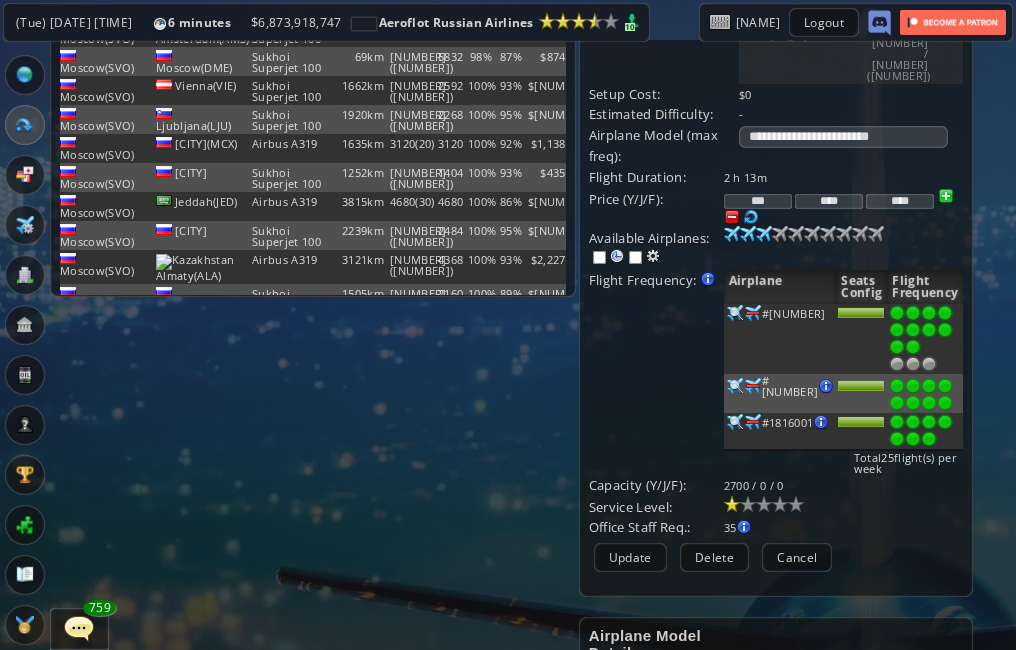 drag, startPoint x: 757, startPoint y: 185, endPoint x: 768, endPoint y: 188, distance: 11.401754 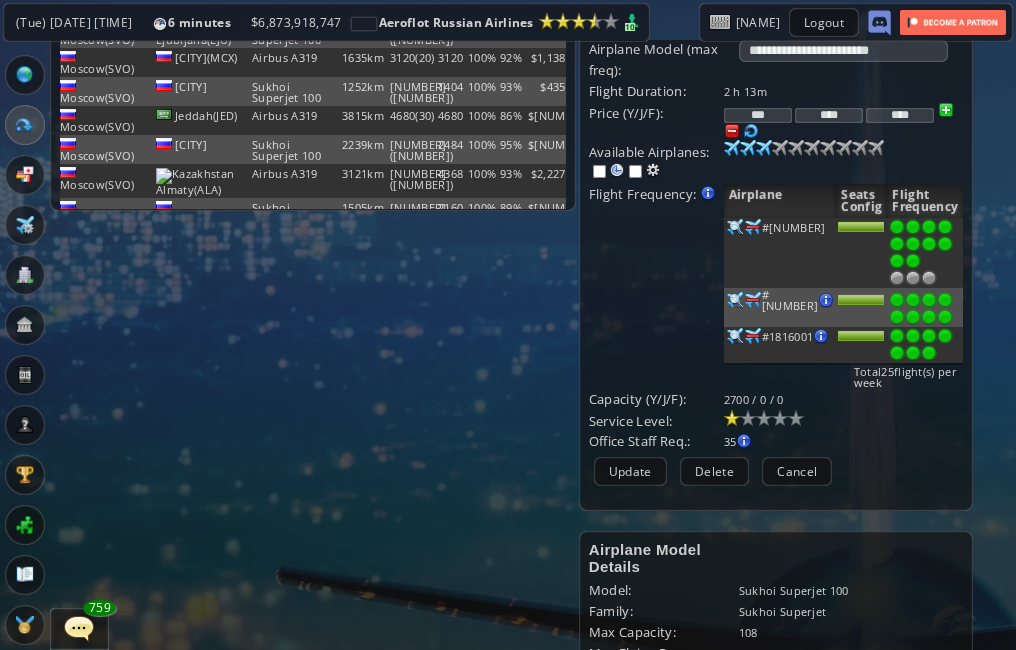 scroll, scrollTop: 500, scrollLeft: 0, axis: vertical 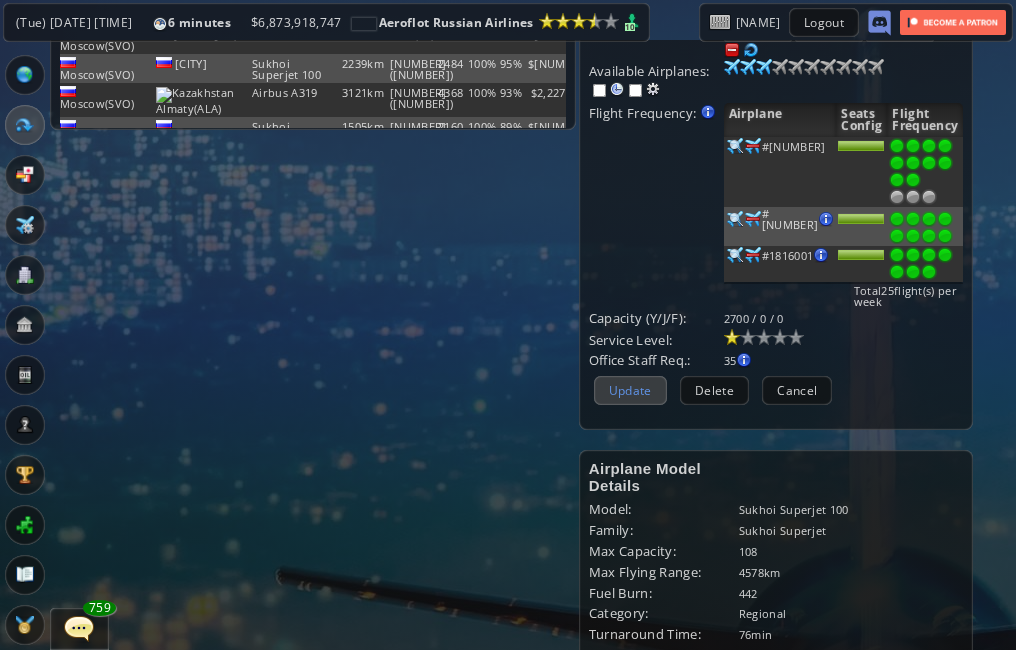 click on "Update" at bounding box center [630, 390] 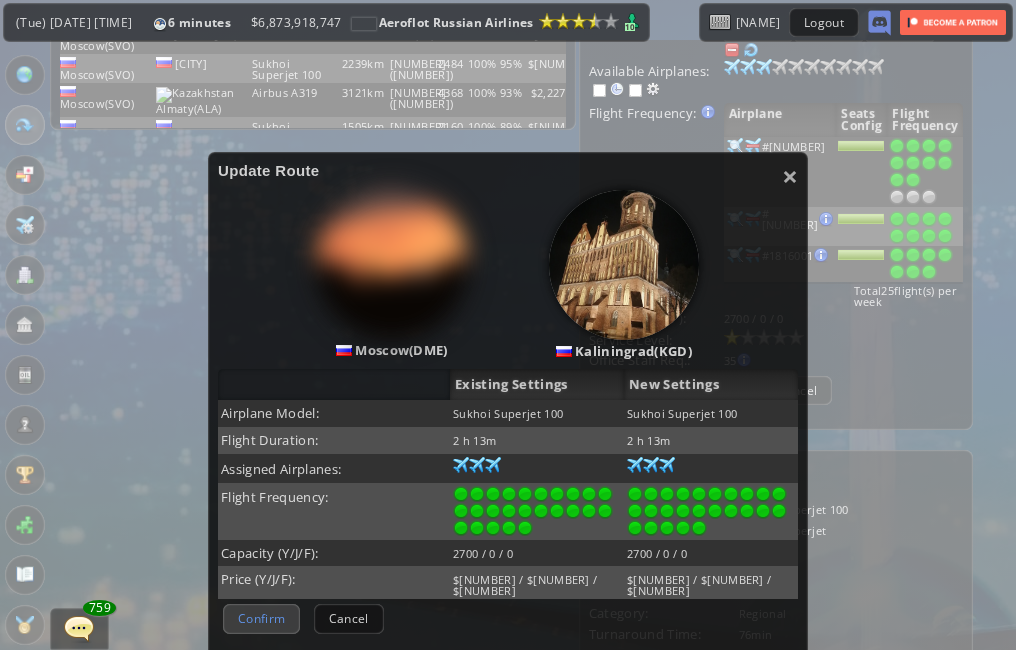 click on "Confirm" at bounding box center (261, 618) 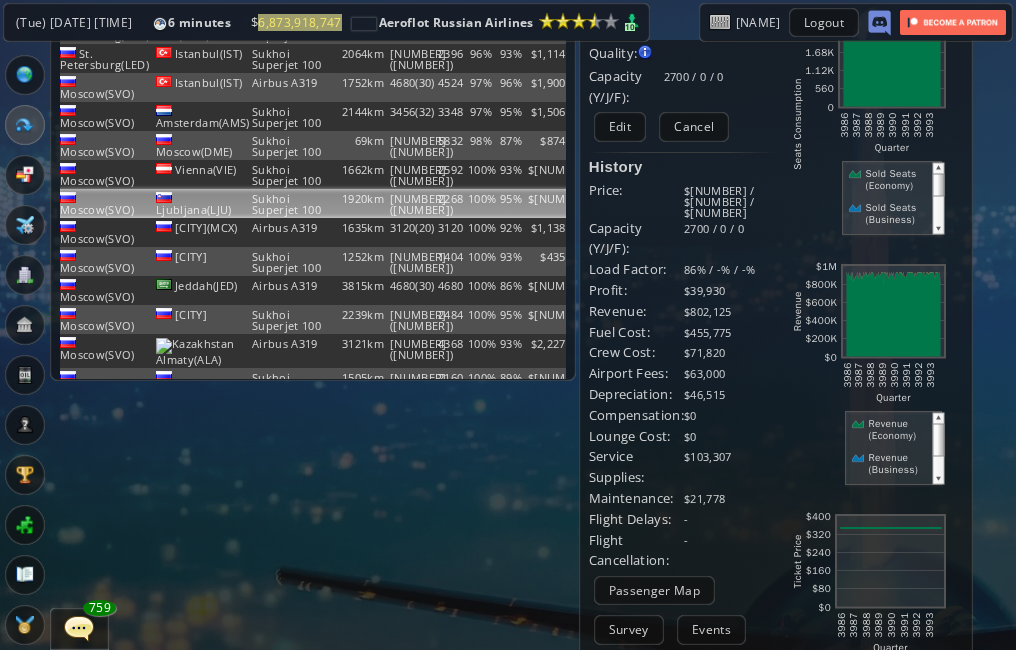 scroll, scrollTop: 0, scrollLeft: 0, axis: both 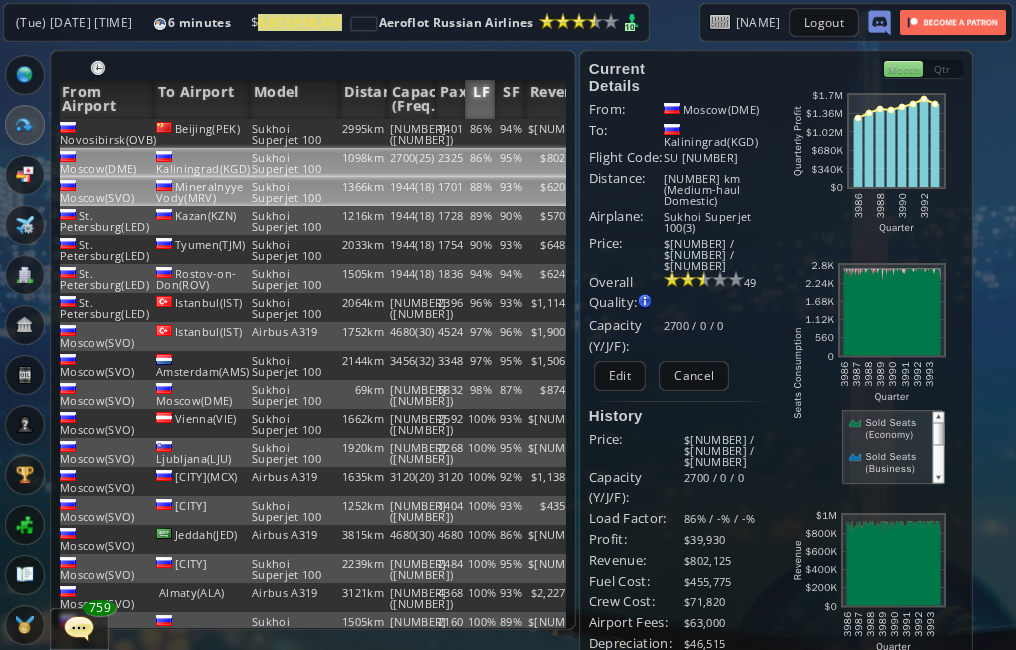 click on "93%" at bounding box center [510, 133] 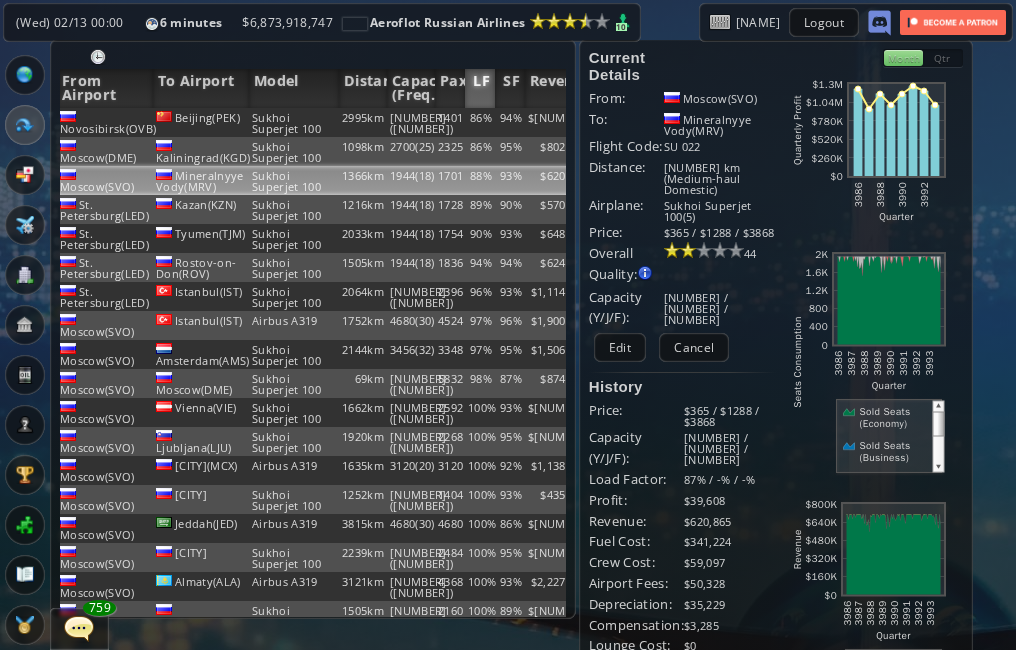 scroll, scrollTop: 0, scrollLeft: 0, axis: both 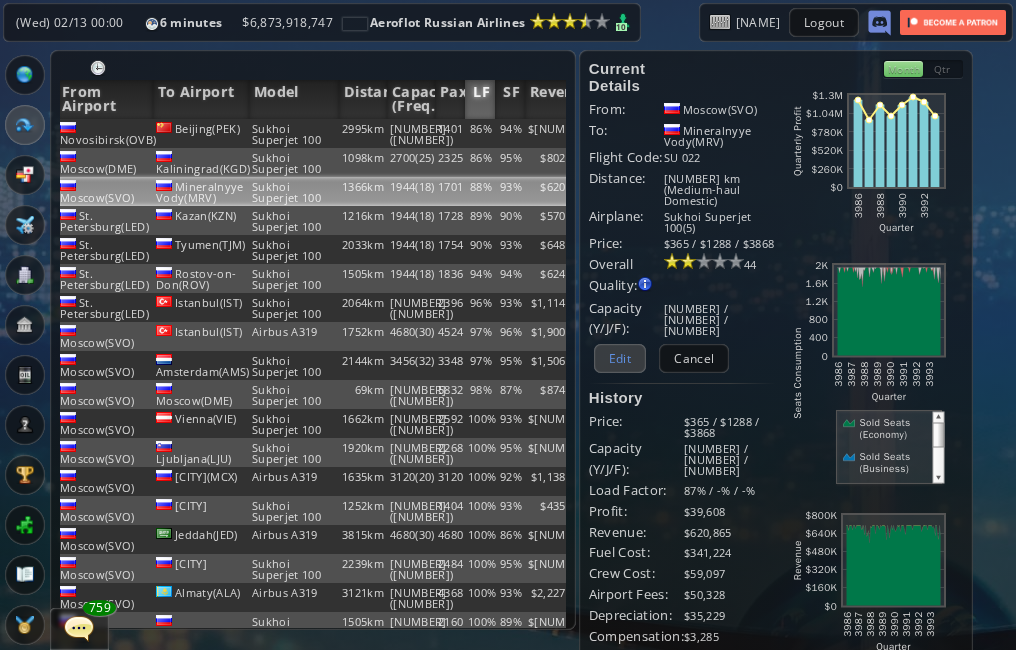 click on "Edit" at bounding box center (620, 358) 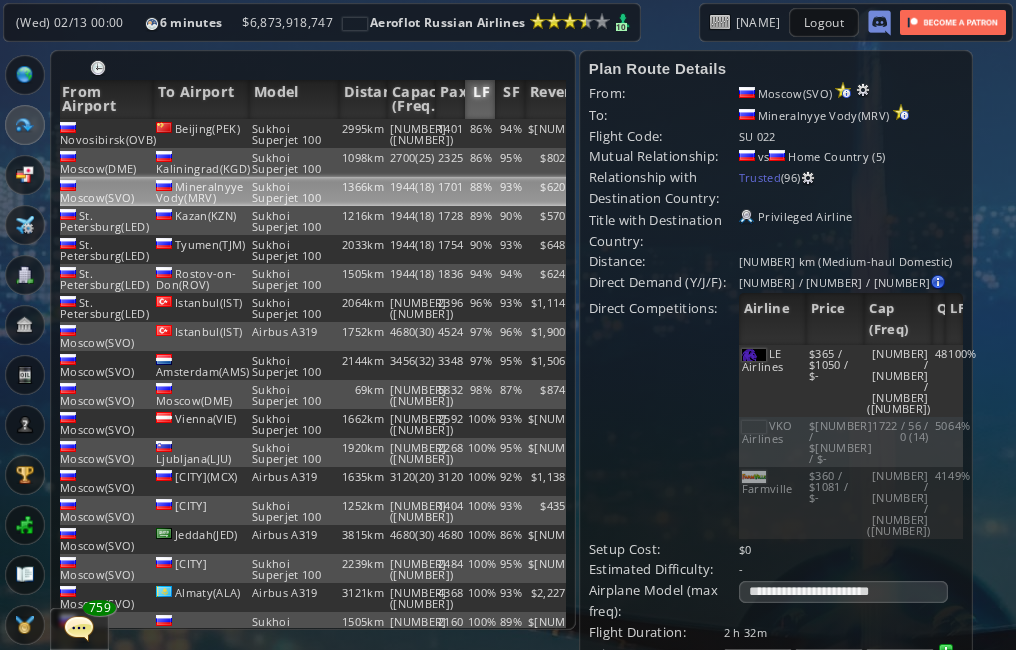 scroll, scrollTop: 167, scrollLeft: 0, axis: vertical 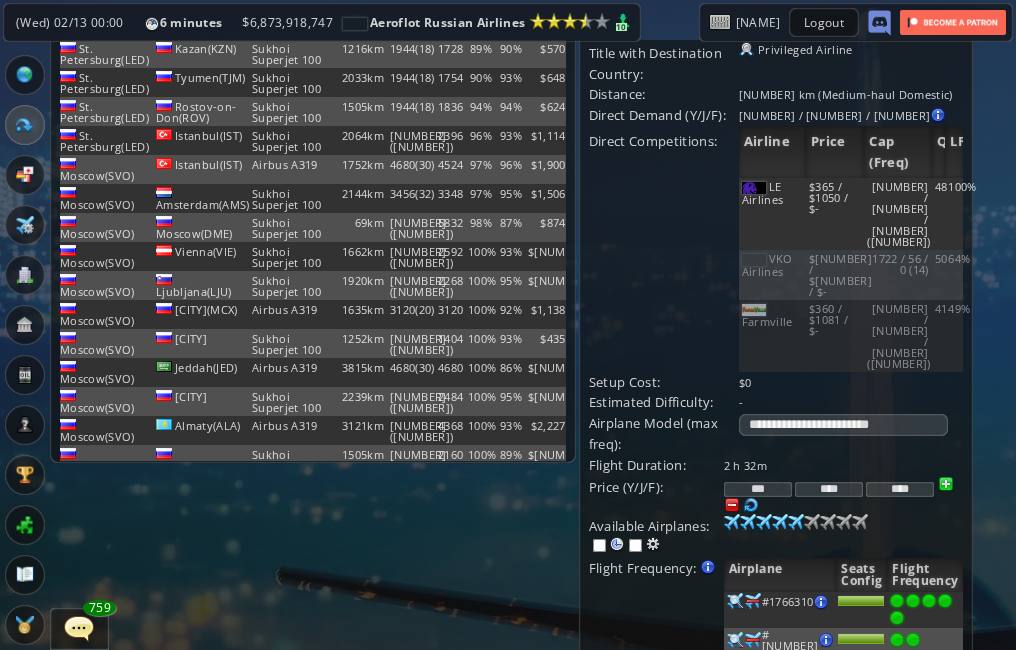 click on "***" at bounding box center (758, 489) 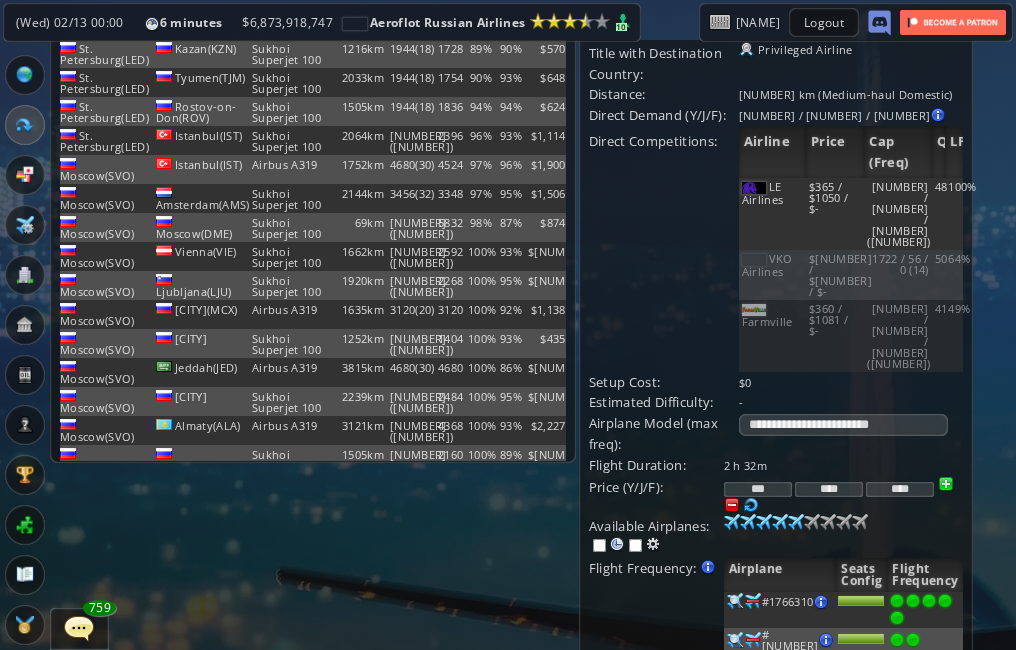 type on "***" 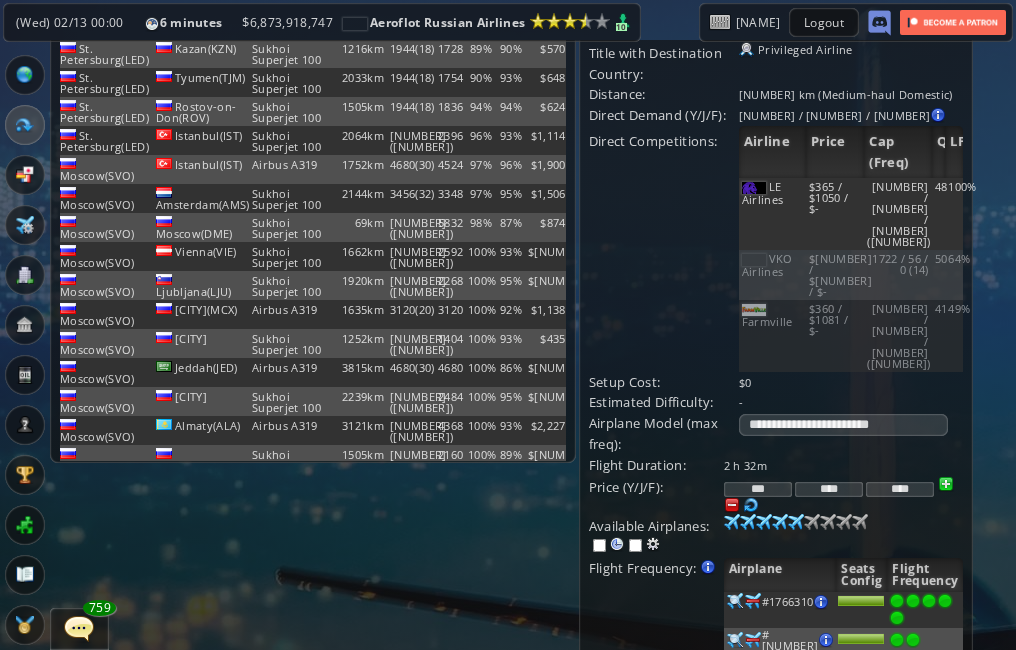 click on "Flight Frequency:
Increase/decrease the flight frequency by selecting/deselecting the airplane icons." at bounding box center (656, 465) 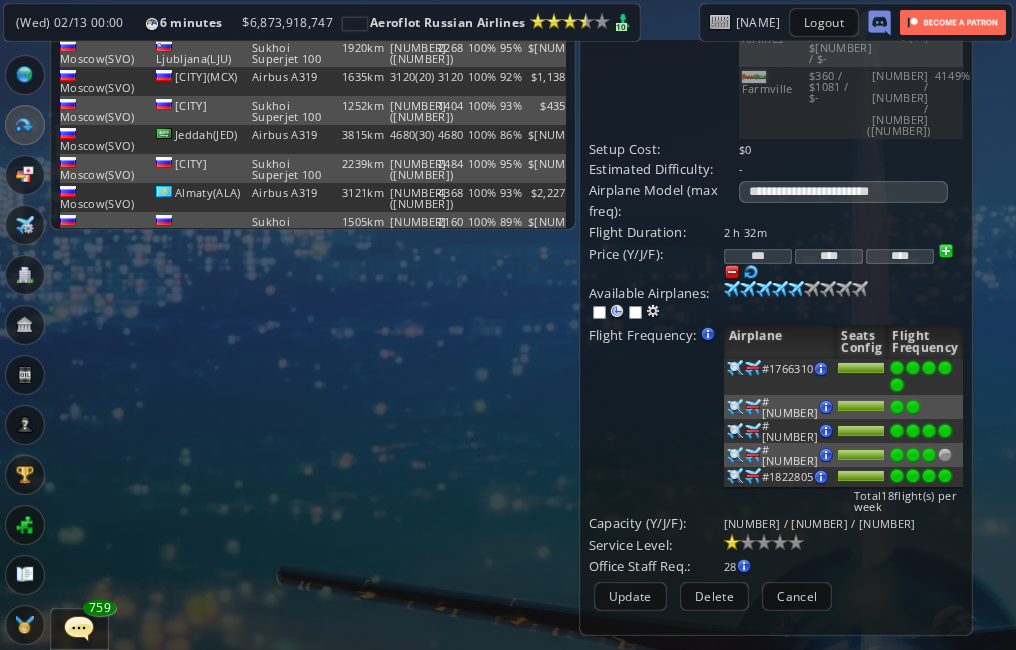 scroll, scrollTop: 500, scrollLeft: 0, axis: vertical 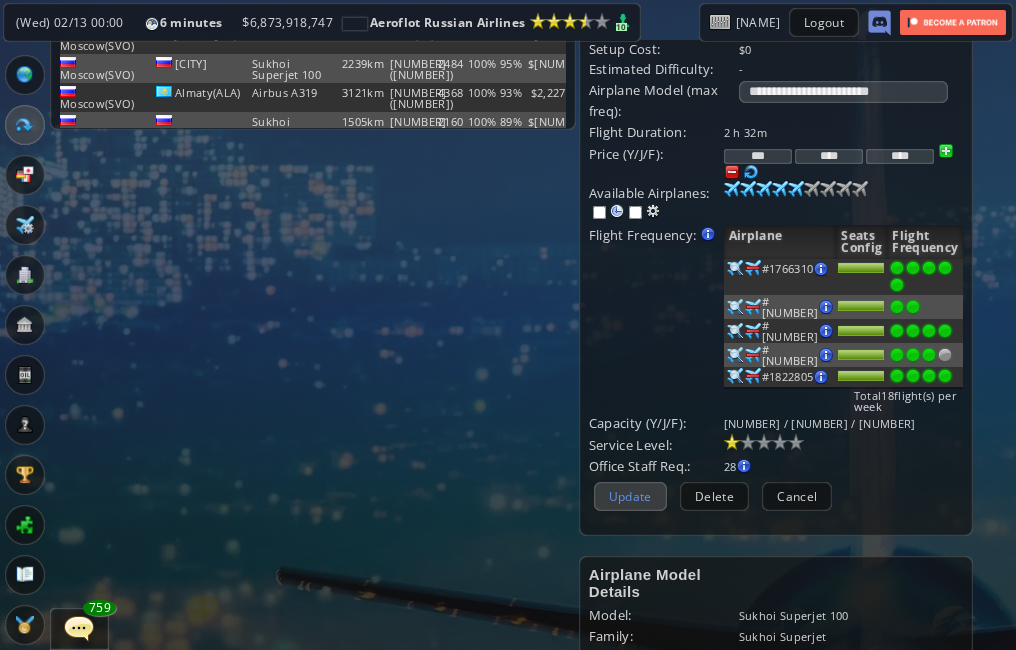 click on "Update" at bounding box center [630, 496] 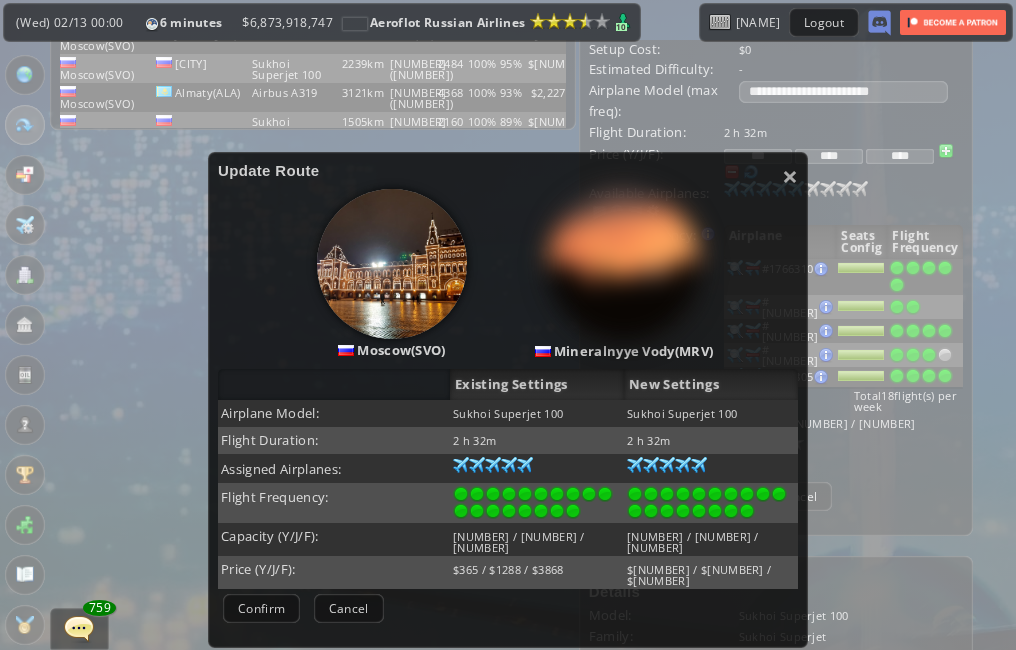 click on "Confirm" at bounding box center (261, 608) 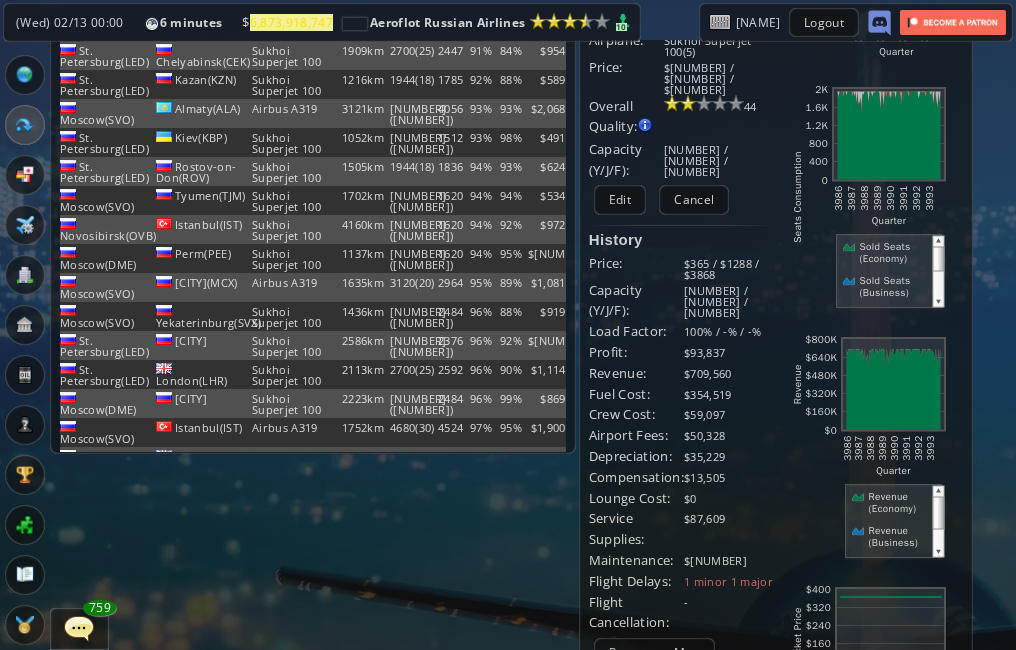 scroll, scrollTop: 0, scrollLeft: 0, axis: both 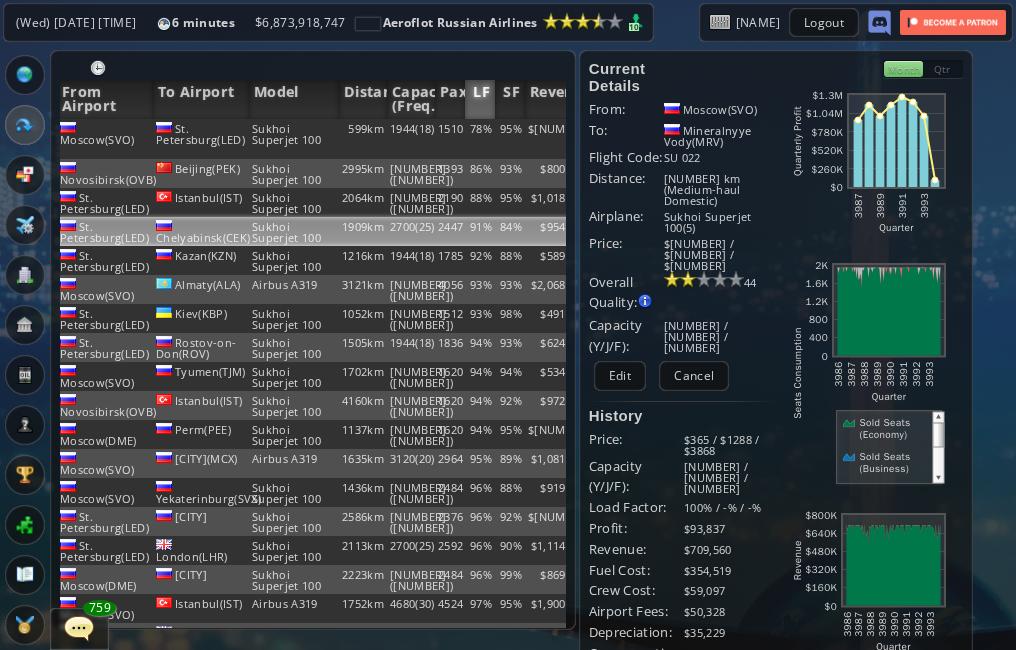 click on "2700(25)" at bounding box center [411, 139] 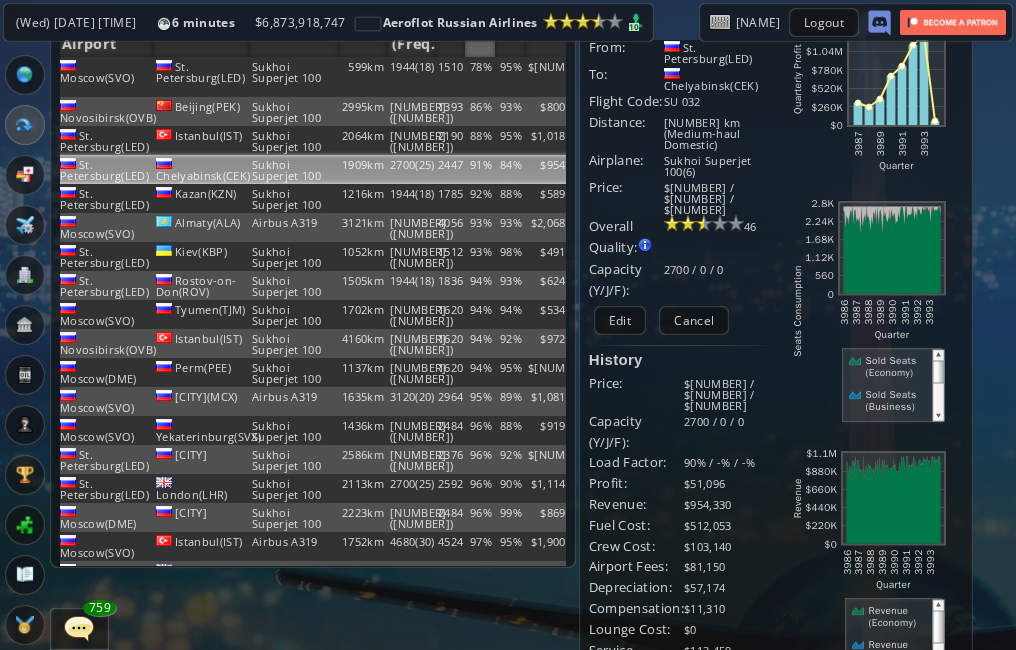 scroll, scrollTop: 0, scrollLeft: 0, axis: both 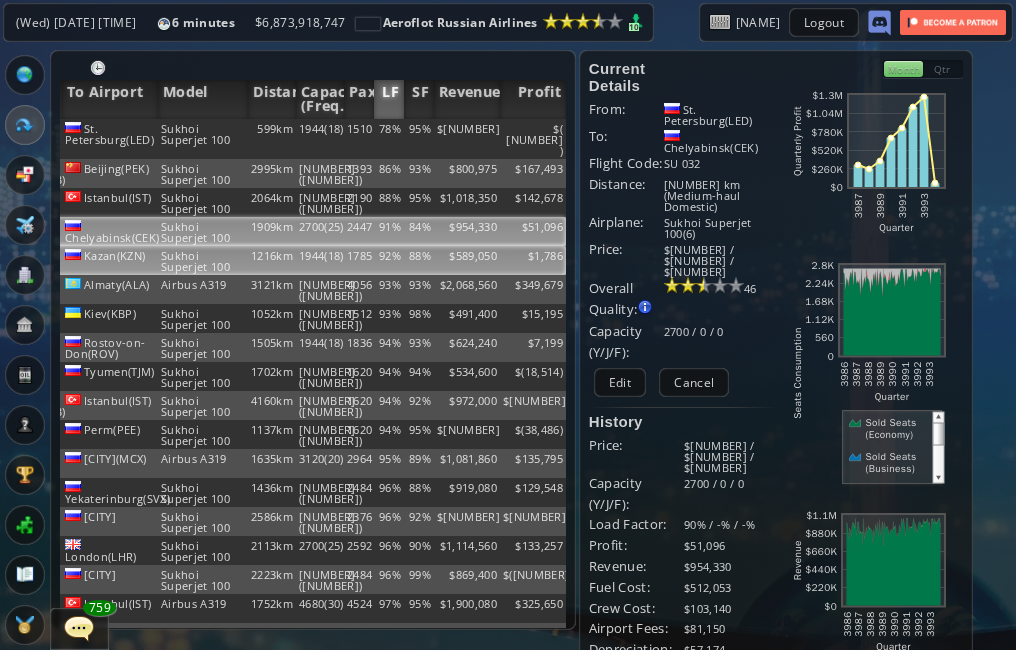 click on "92%" at bounding box center (389, 139) 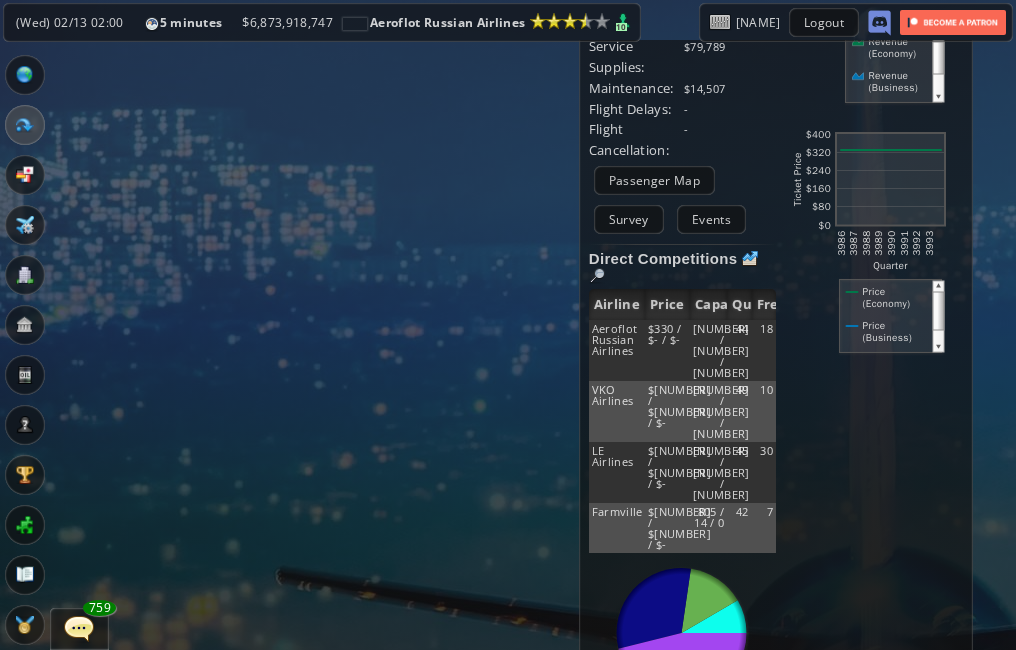 scroll, scrollTop: 0, scrollLeft: 0, axis: both 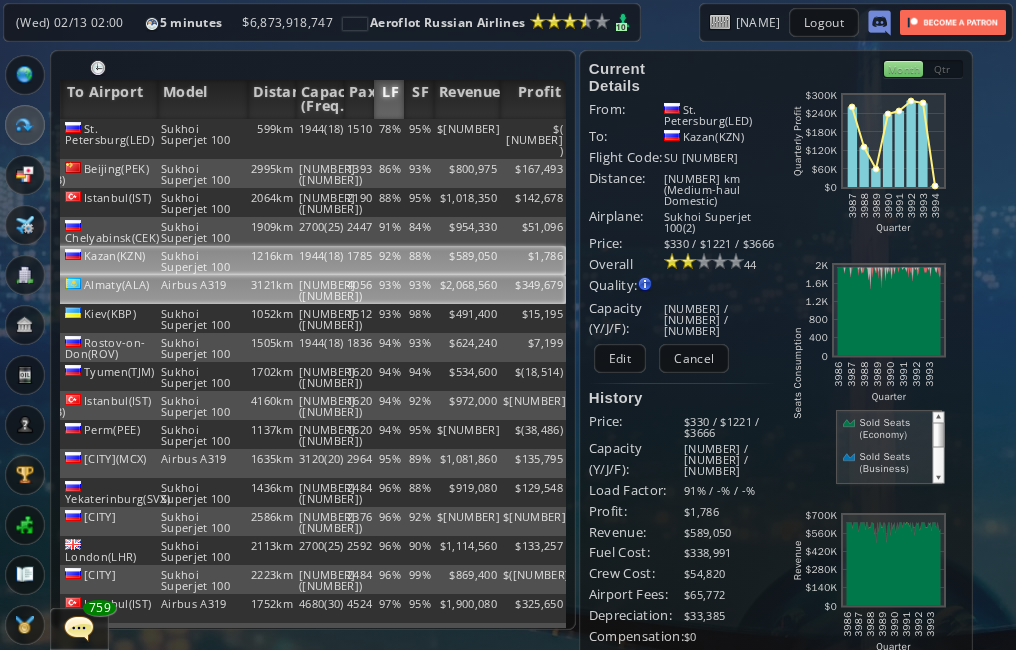click on "$349,679" at bounding box center (533, 139) 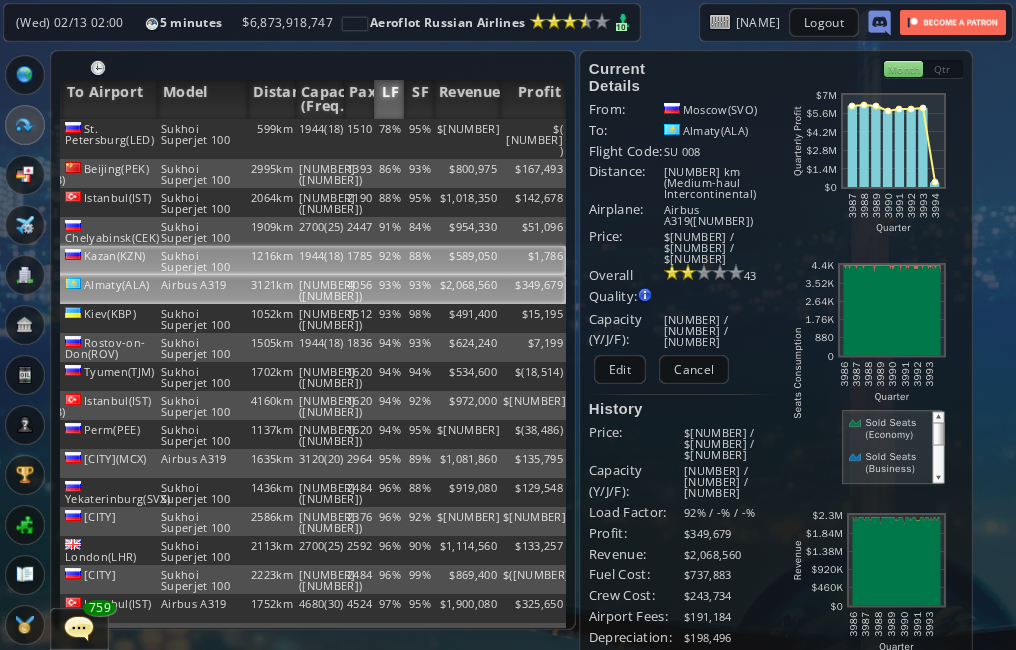 click on "$1,786" at bounding box center [533, 139] 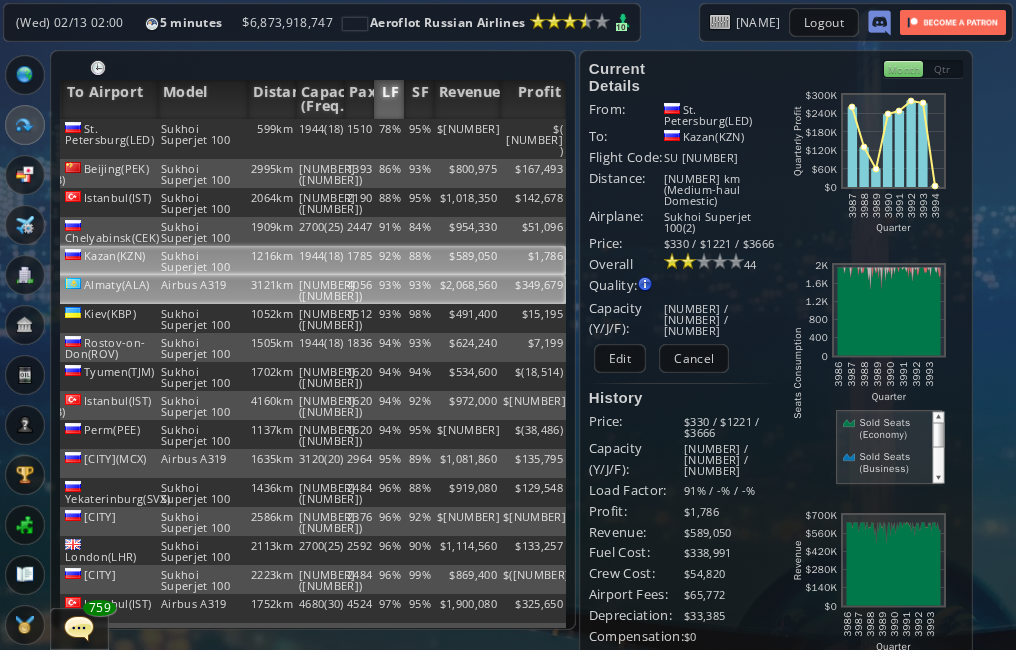 click on "$2,068,560" at bounding box center (467, 139) 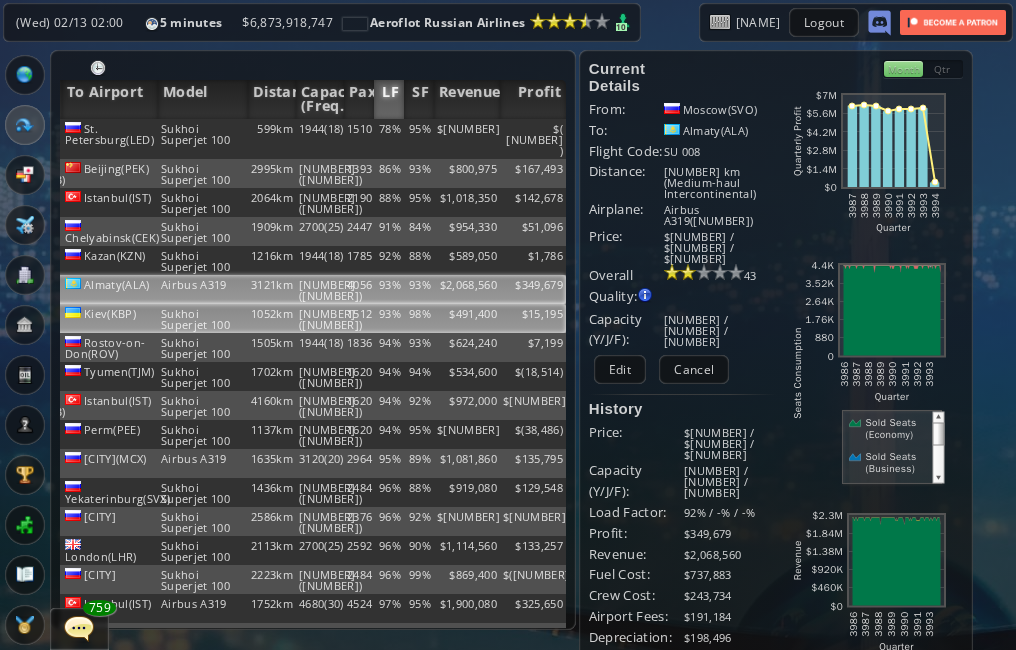 click on "$491,400" at bounding box center [467, 139] 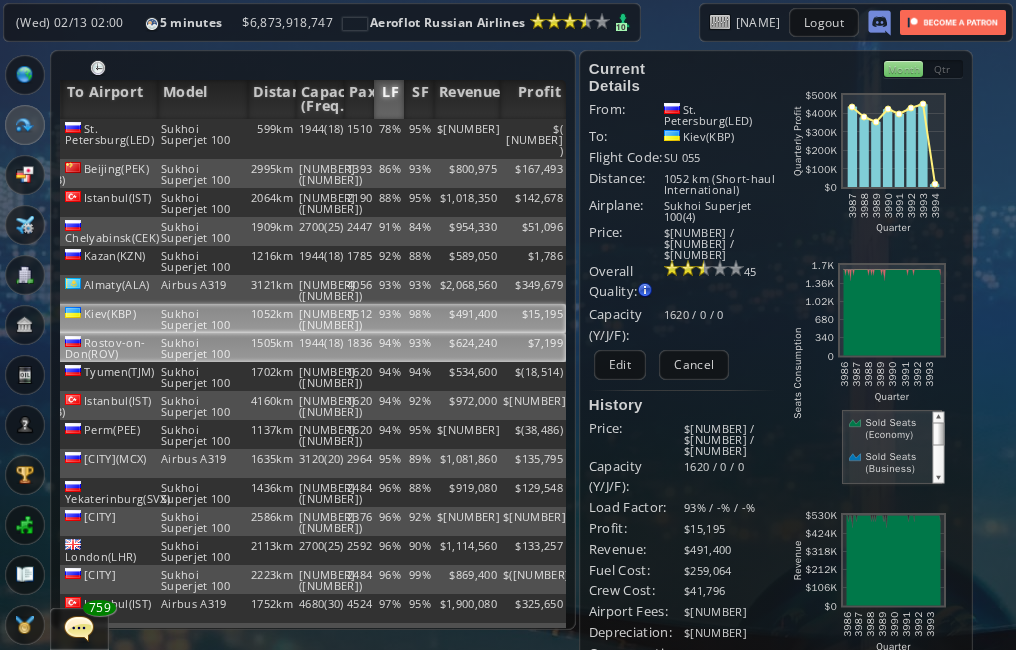 click on "94%" at bounding box center [389, 139] 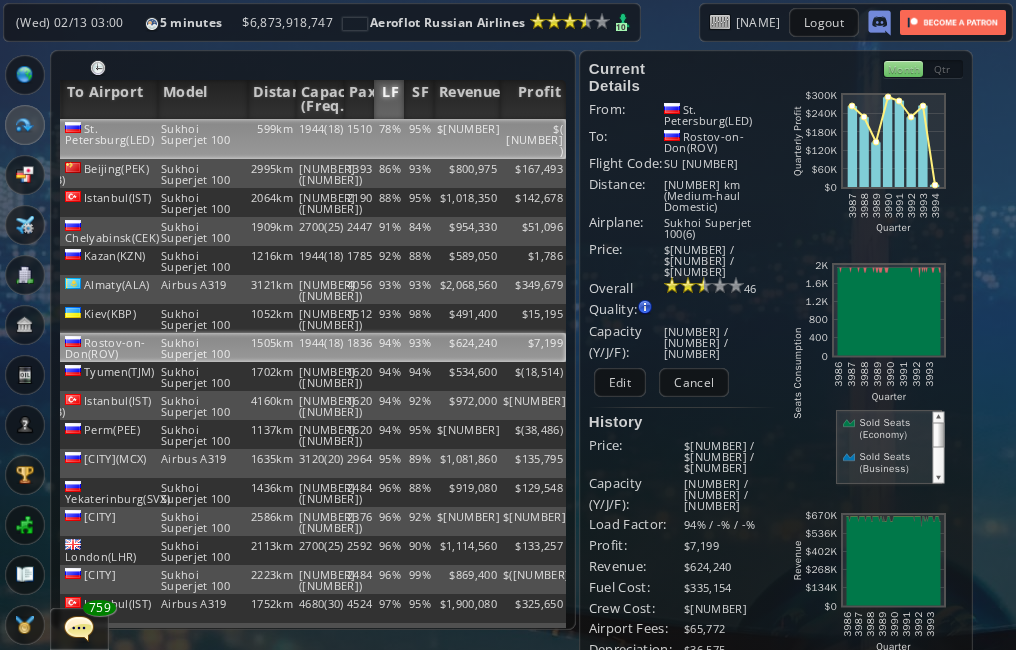 click on "$[NUMBER]" at bounding box center [467, 139] 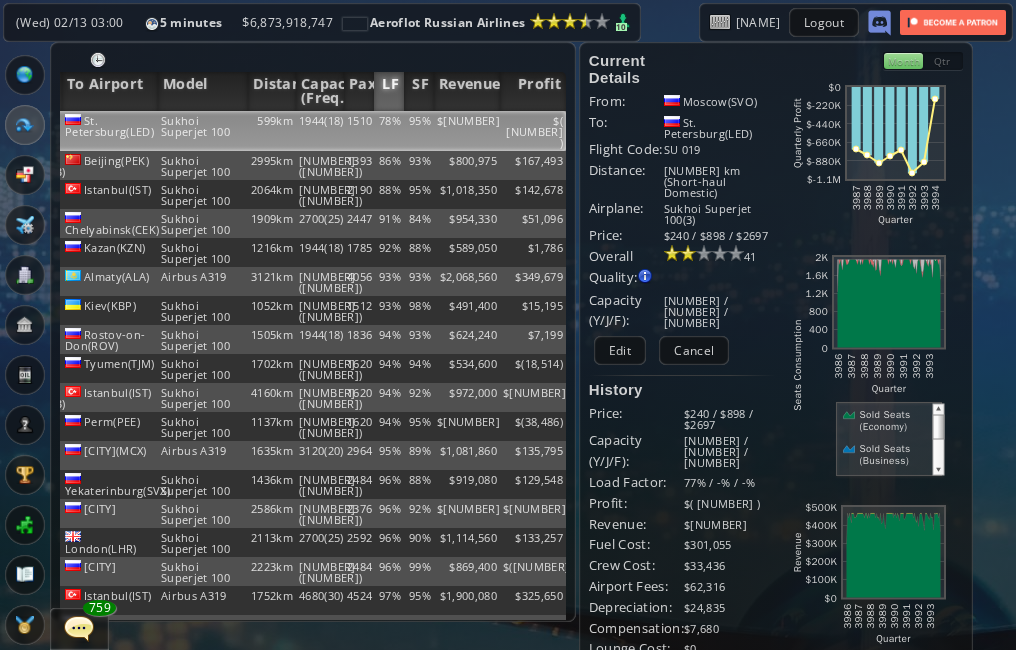 scroll, scrollTop: 0, scrollLeft: 0, axis: both 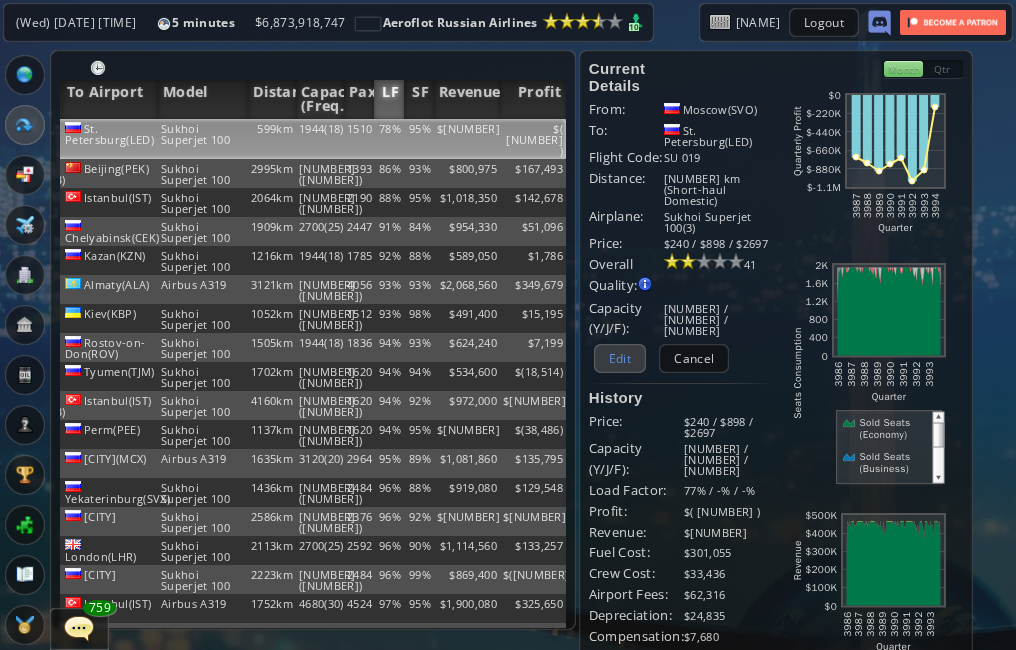 click on "Edit" at bounding box center (620, 358) 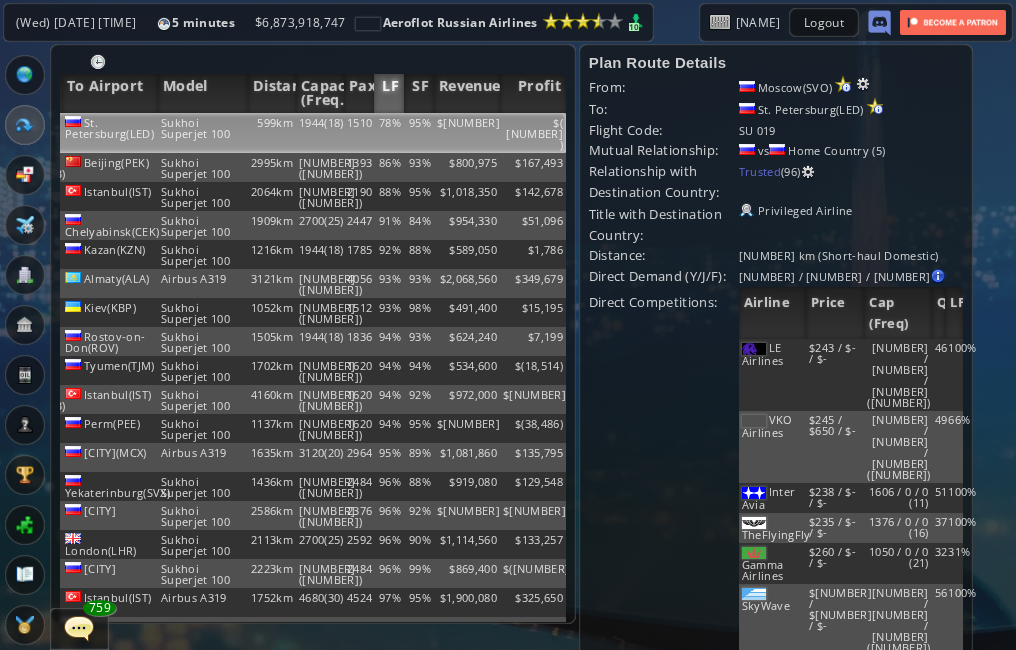 scroll, scrollTop: 0, scrollLeft: 0, axis: both 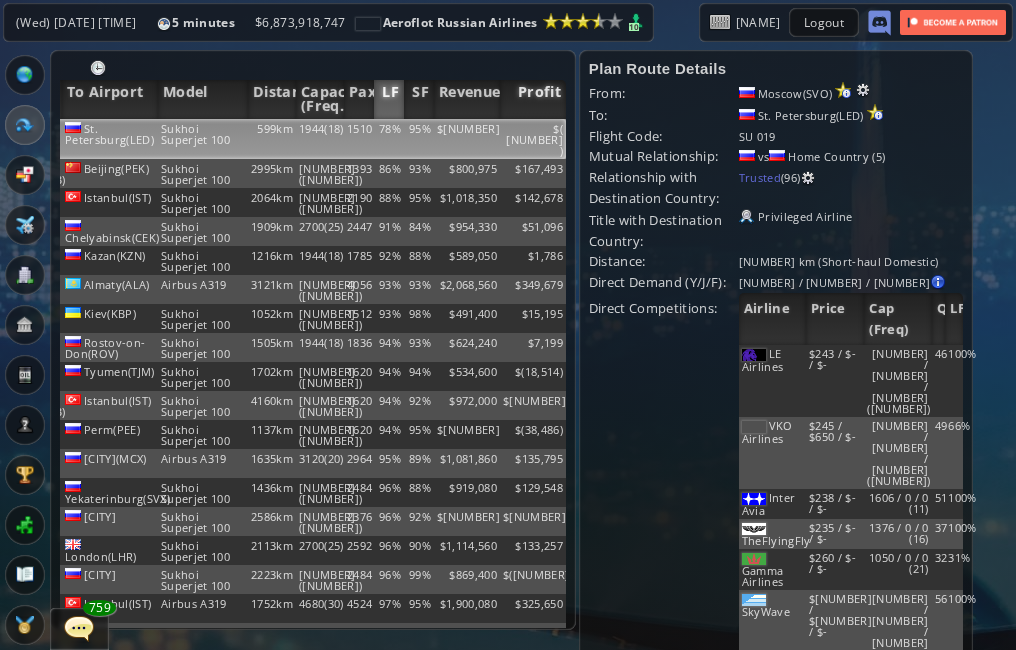 click on "Profit" at bounding box center [533, 99] 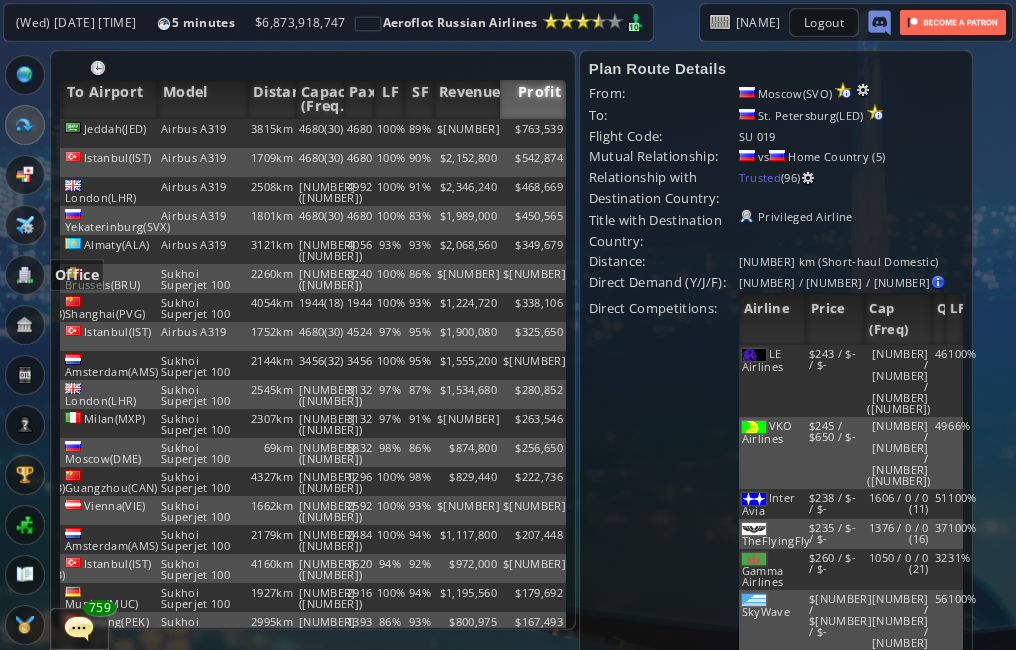 click at bounding box center (25, 275) 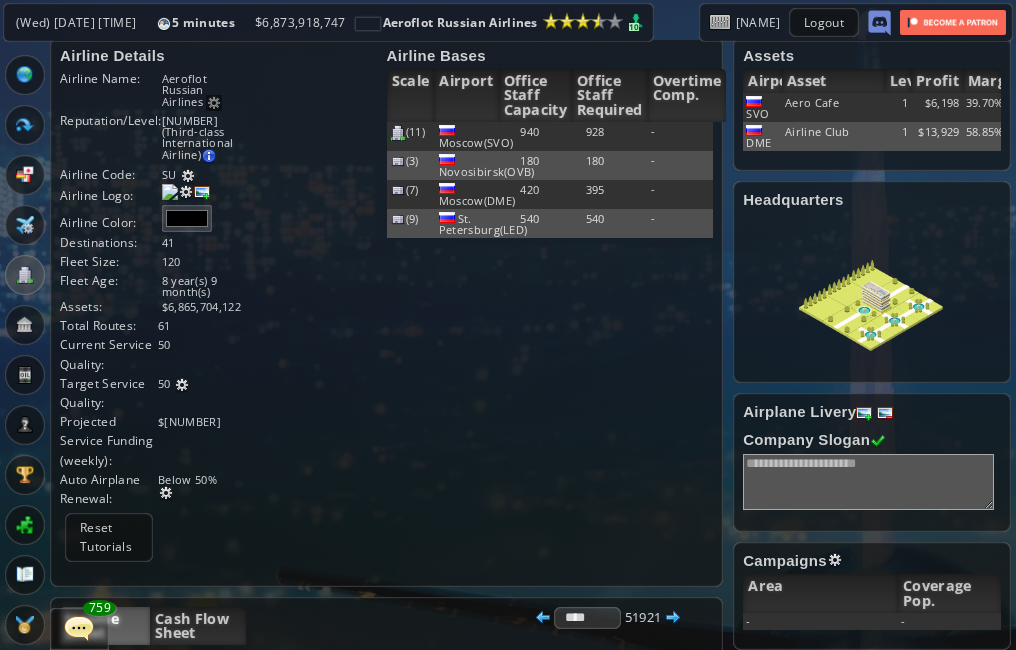 scroll, scrollTop: 0, scrollLeft: 0, axis: both 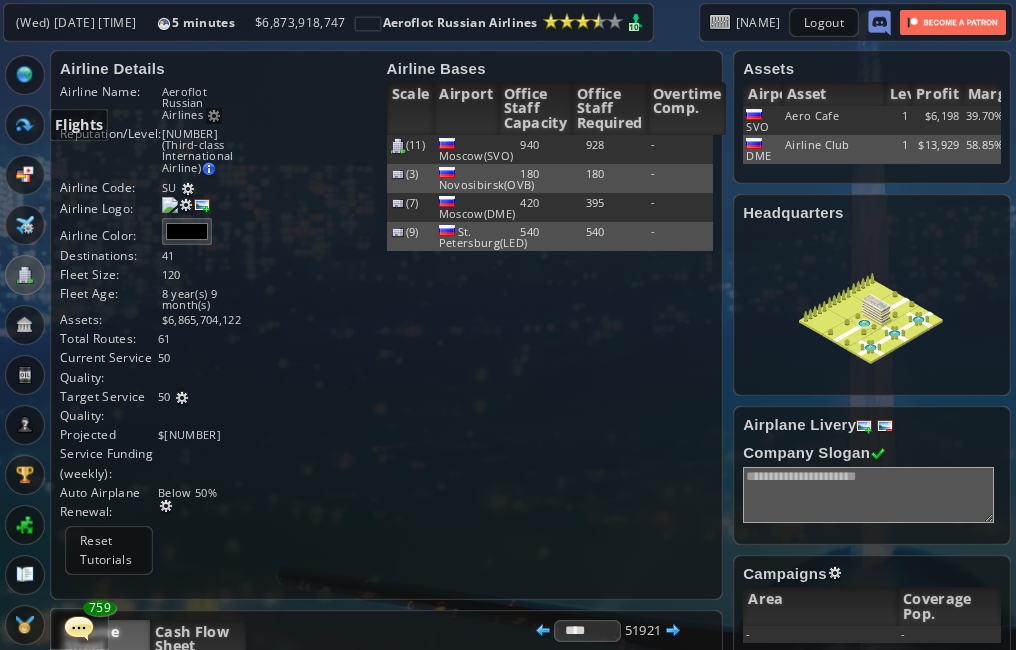 click at bounding box center [25, 125] 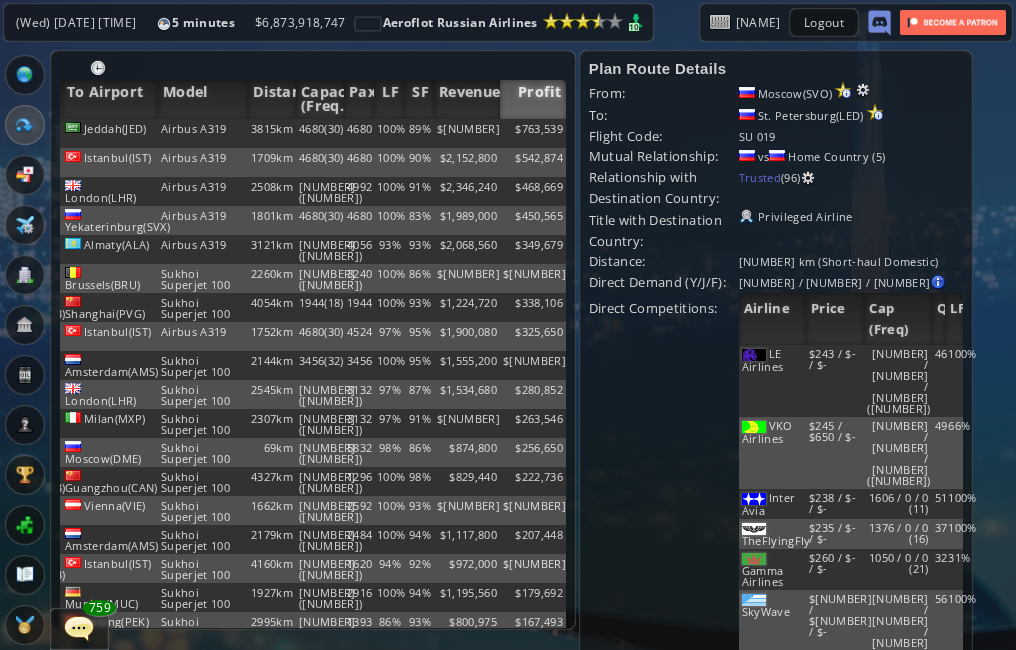 click on "Profit" at bounding box center [533, 99] 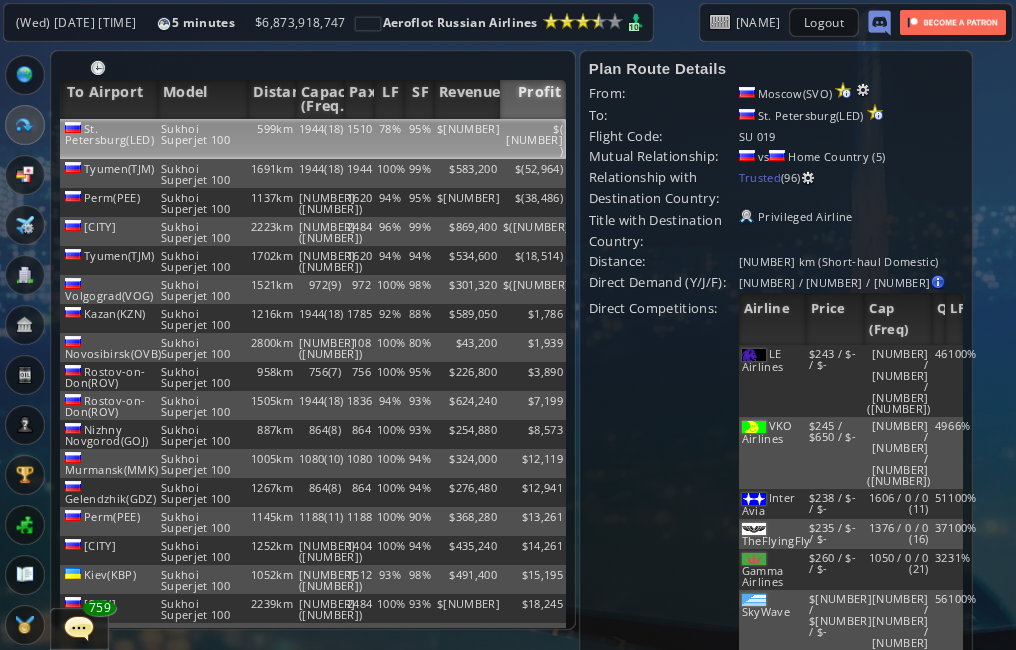 click on "Profit" at bounding box center [533, 99] 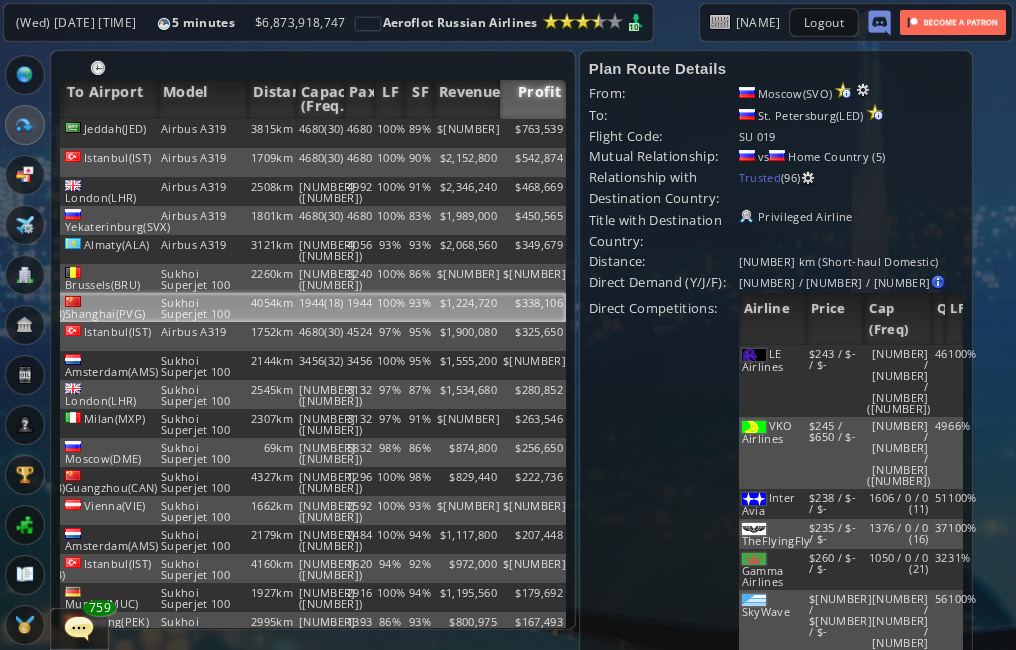 click on "1944" at bounding box center [359, 133] 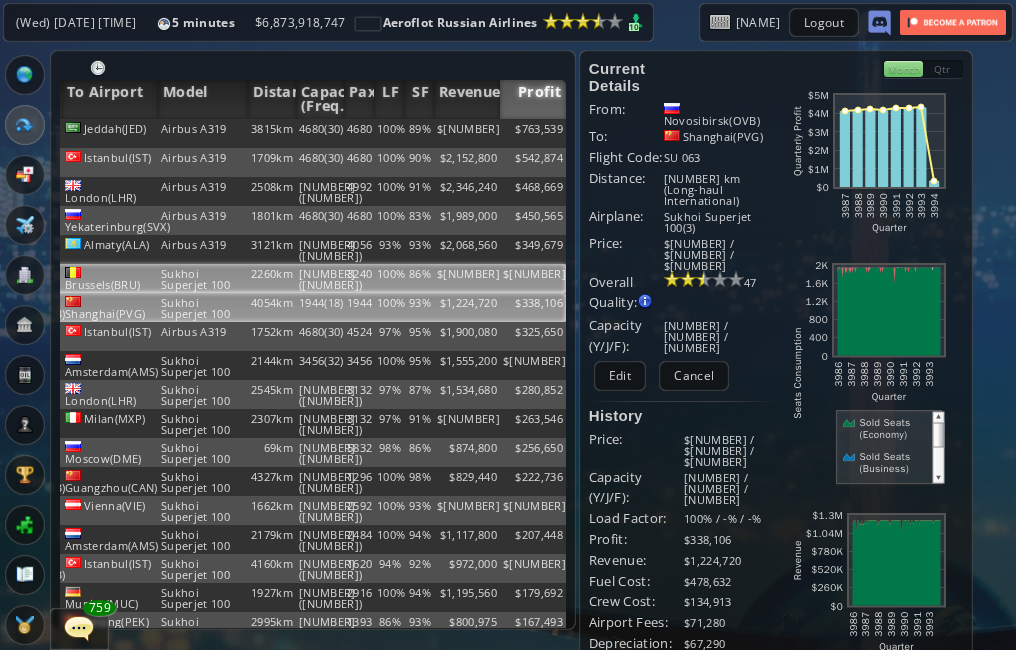 click on "3240" at bounding box center (359, 133) 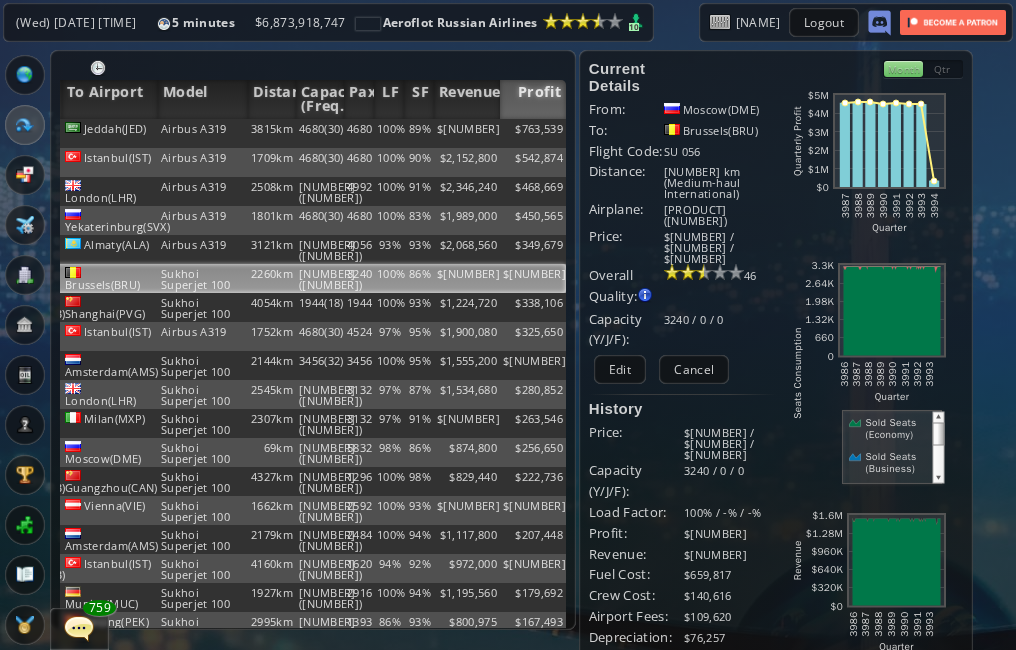 click on "Profit" at bounding box center (533, 99) 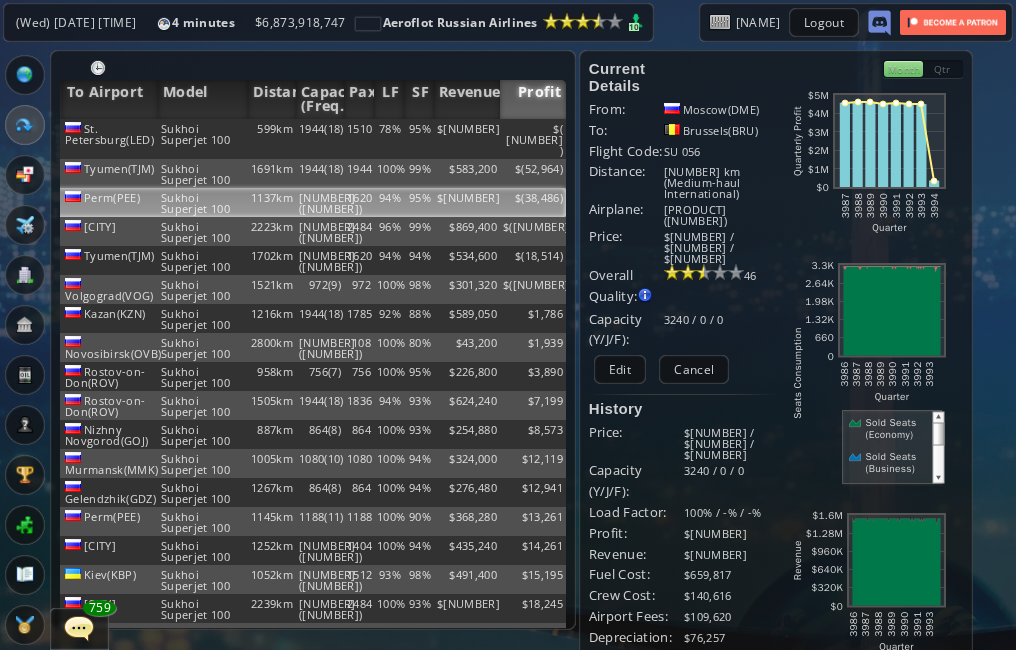 click on "1137km" at bounding box center (272, 139) 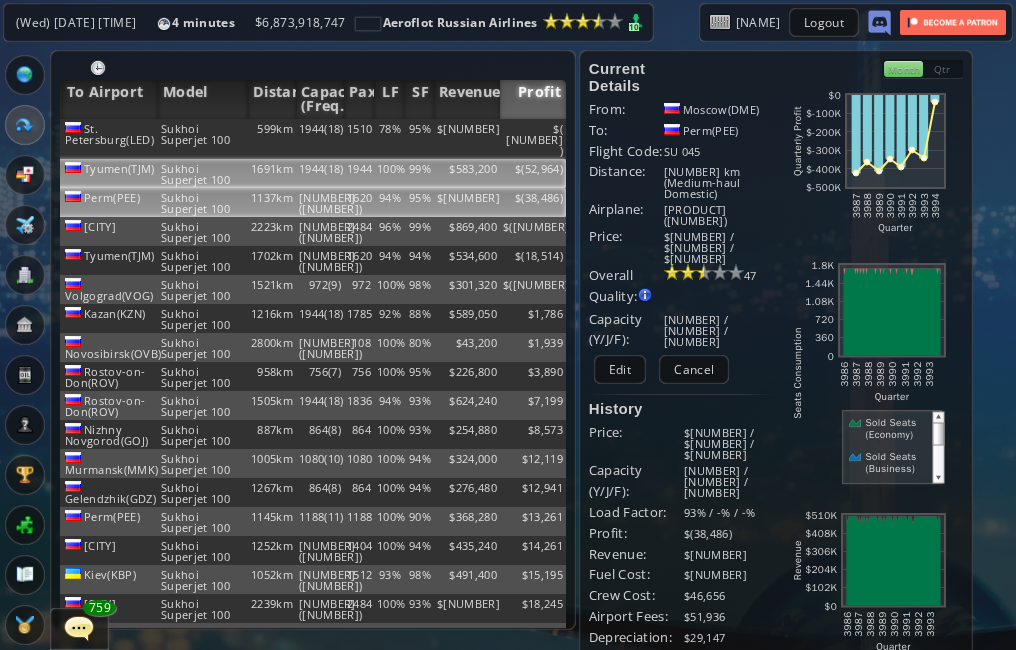 click on "1944" at bounding box center [359, 139] 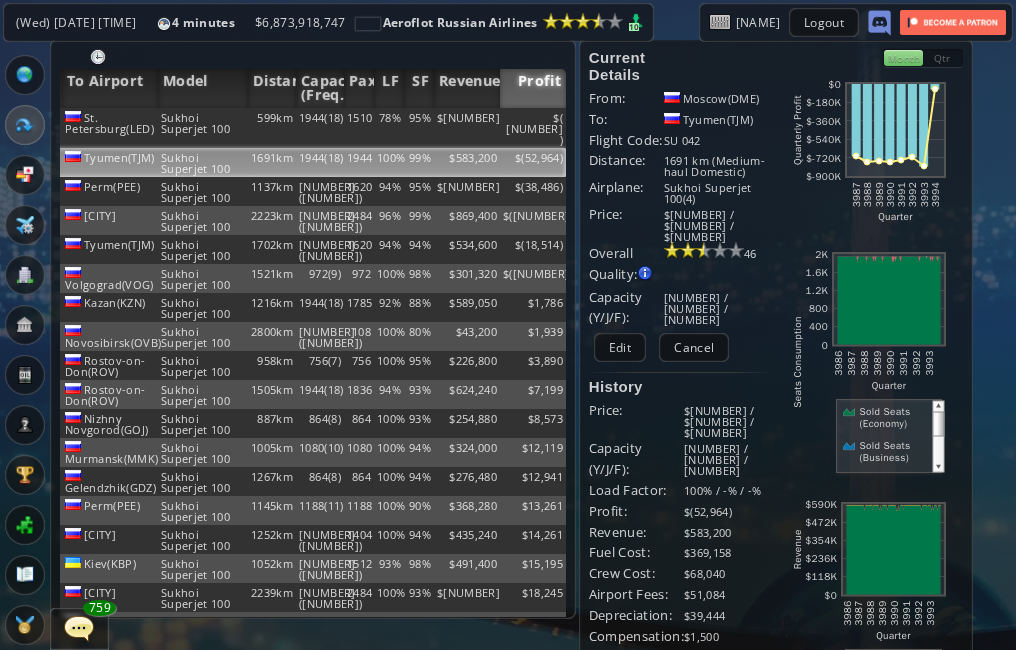 scroll, scrollTop: 0, scrollLeft: 0, axis: both 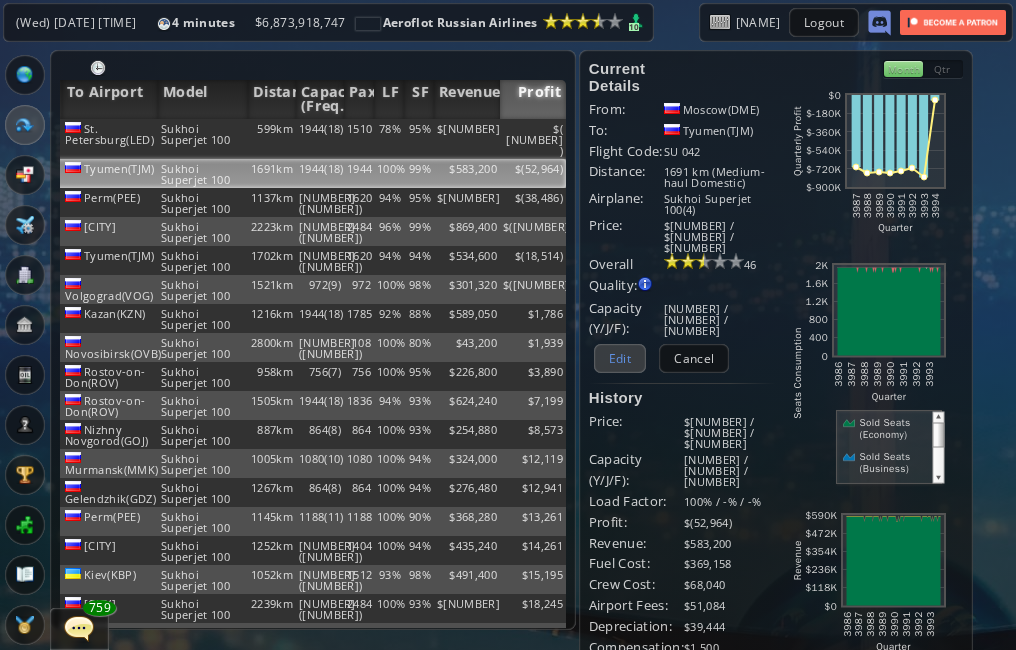 click on "Edit" at bounding box center [620, 358] 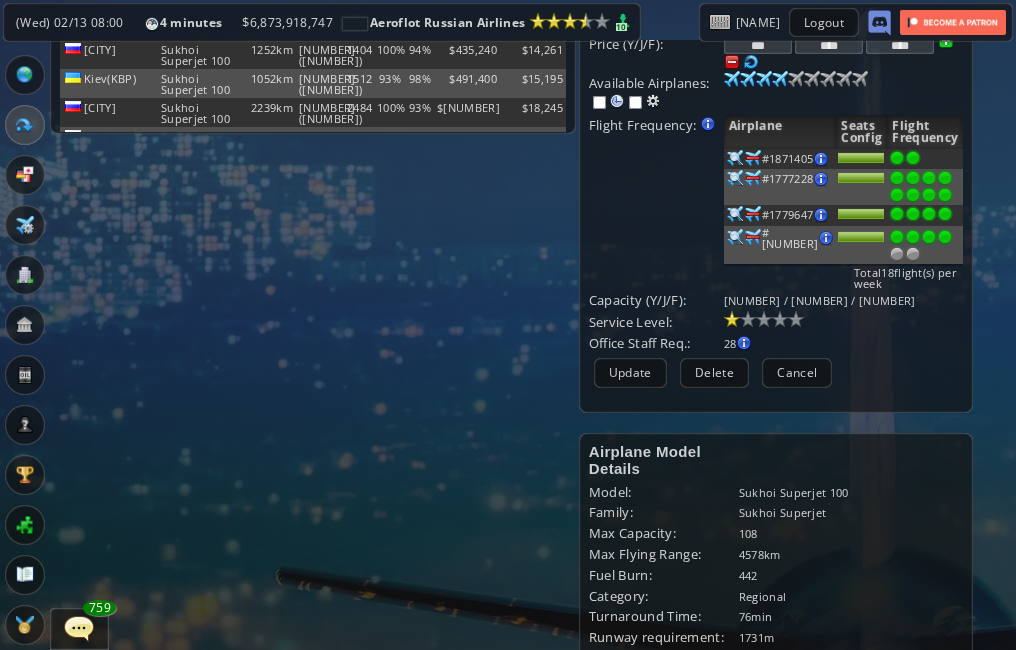 scroll, scrollTop: 500, scrollLeft: 0, axis: vertical 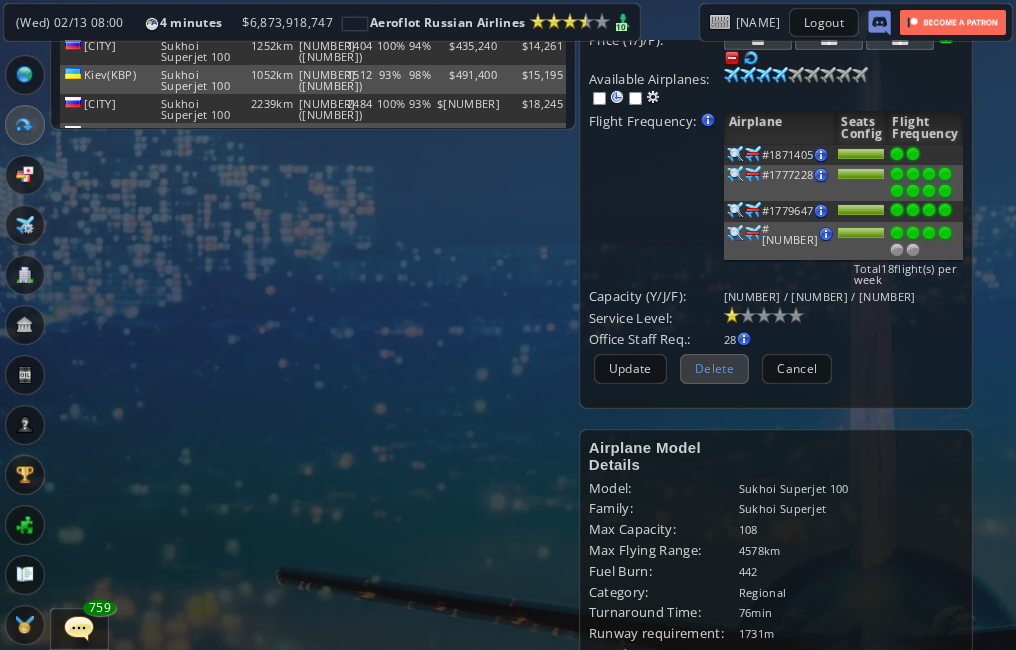 click on "Delete" at bounding box center [714, 368] 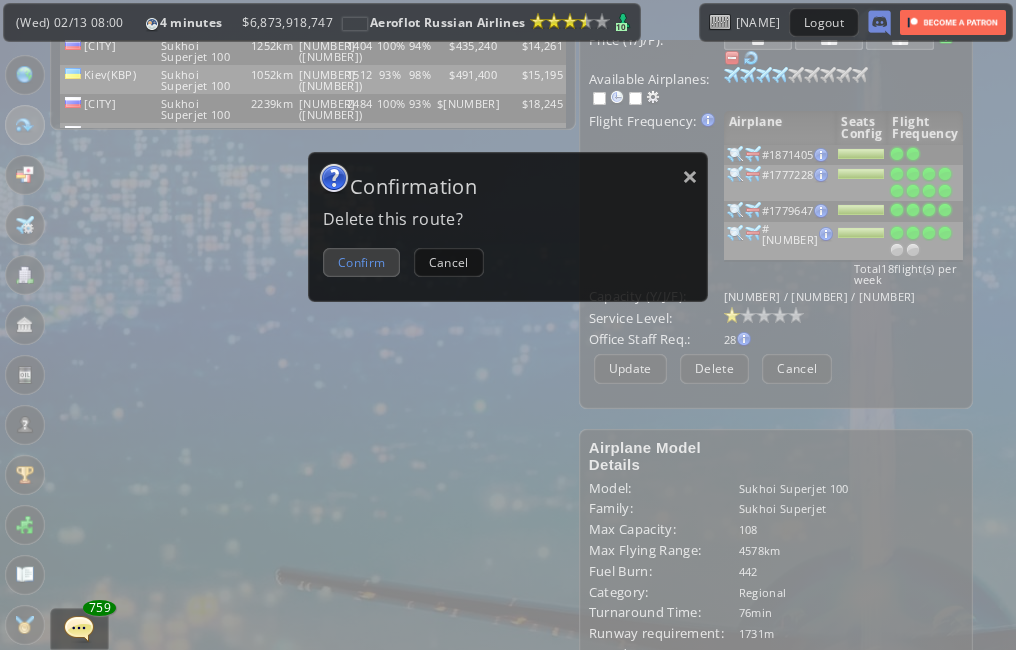 click on "Confirm" at bounding box center (361, 262) 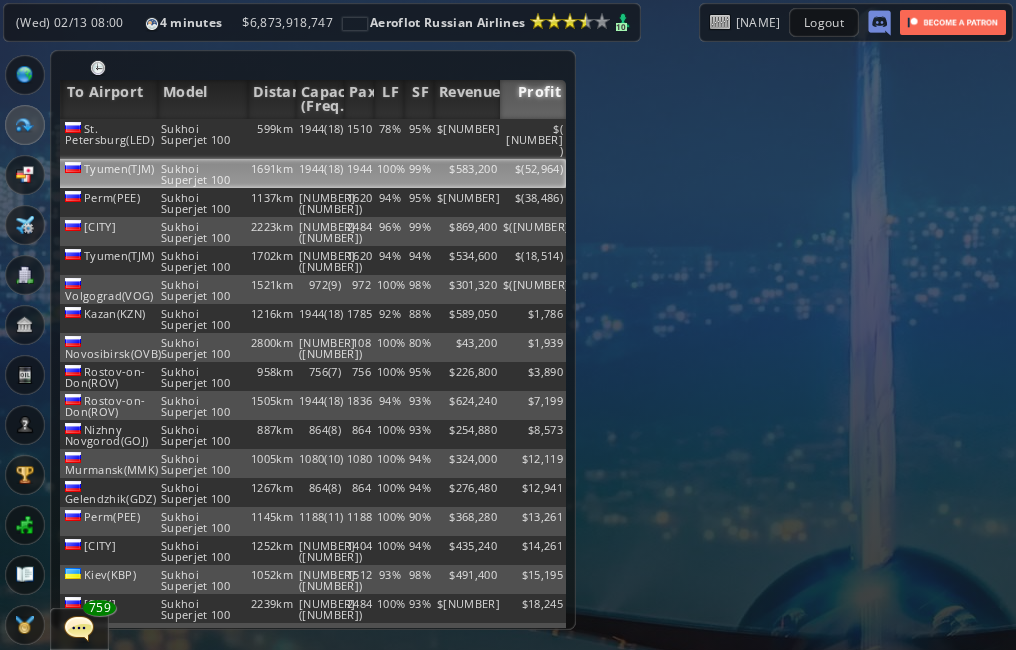 scroll, scrollTop: 0, scrollLeft: 0, axis: both 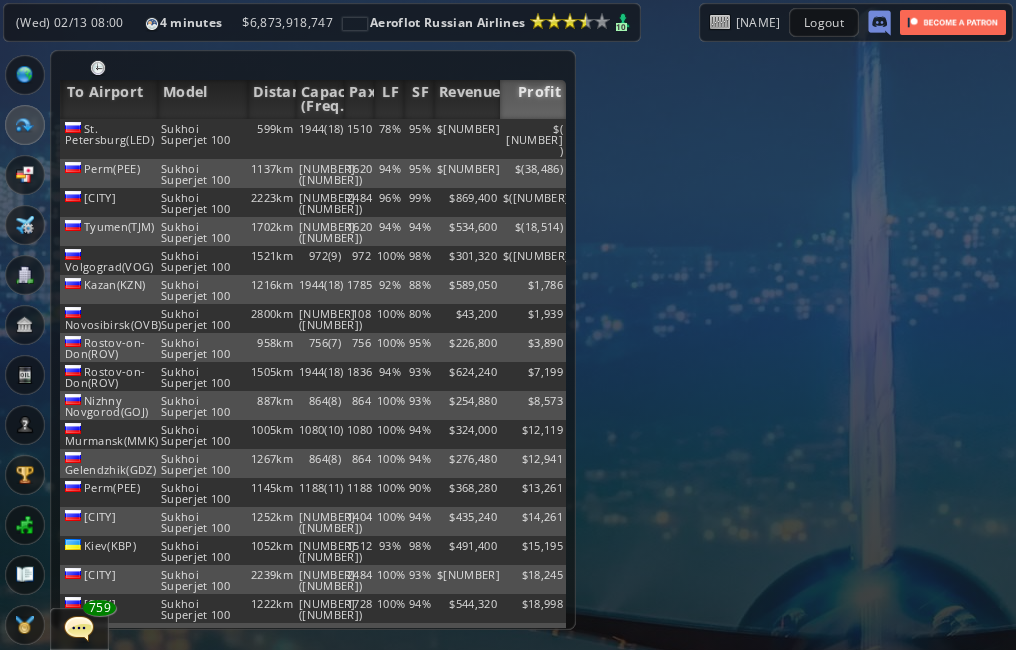 click on "Profit" at bounding box center [533, 99] 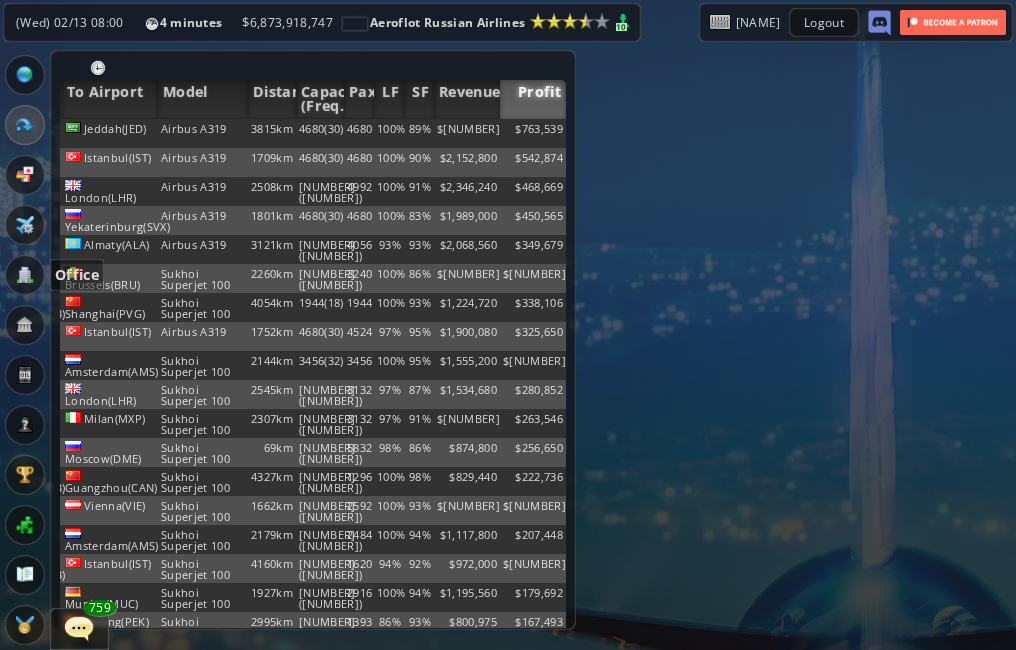 click at bounding box center (25, 275) 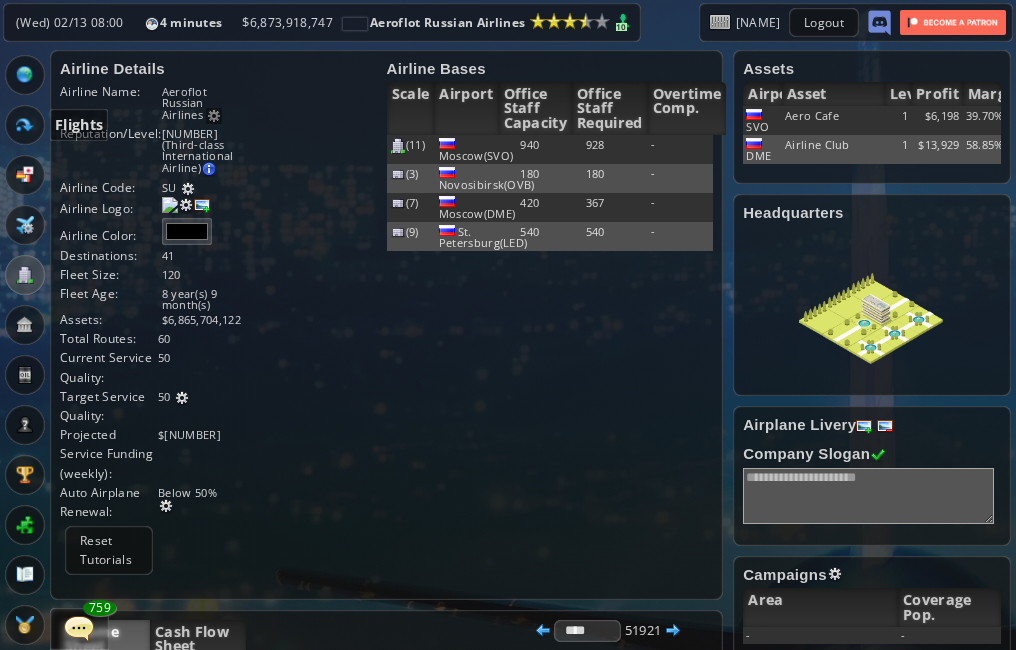click at bounding box center (25, 125) 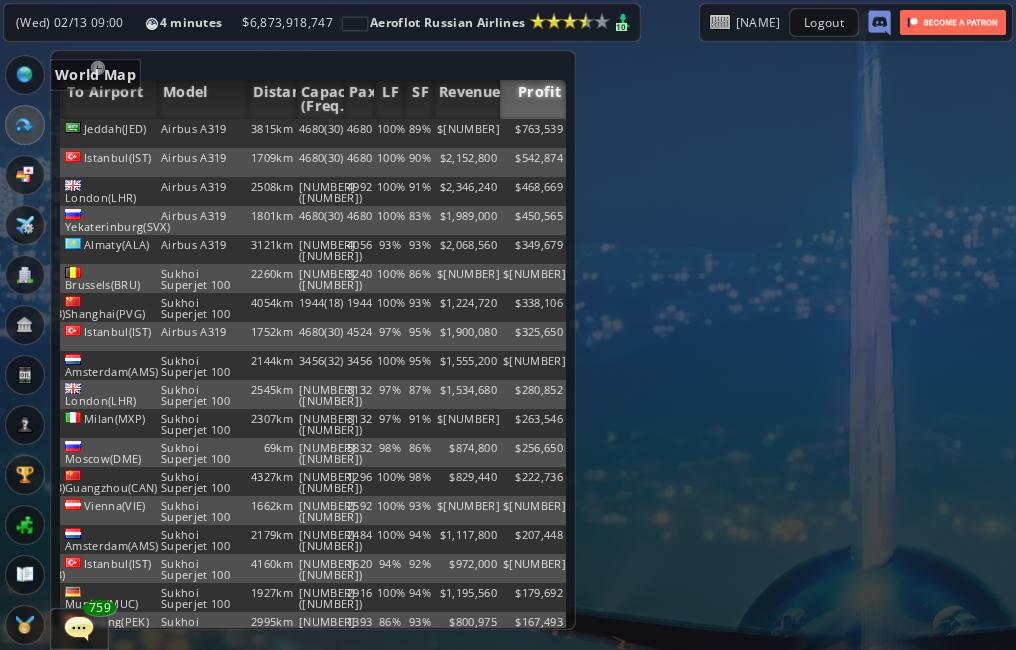 click at bounding box center (25, 75) 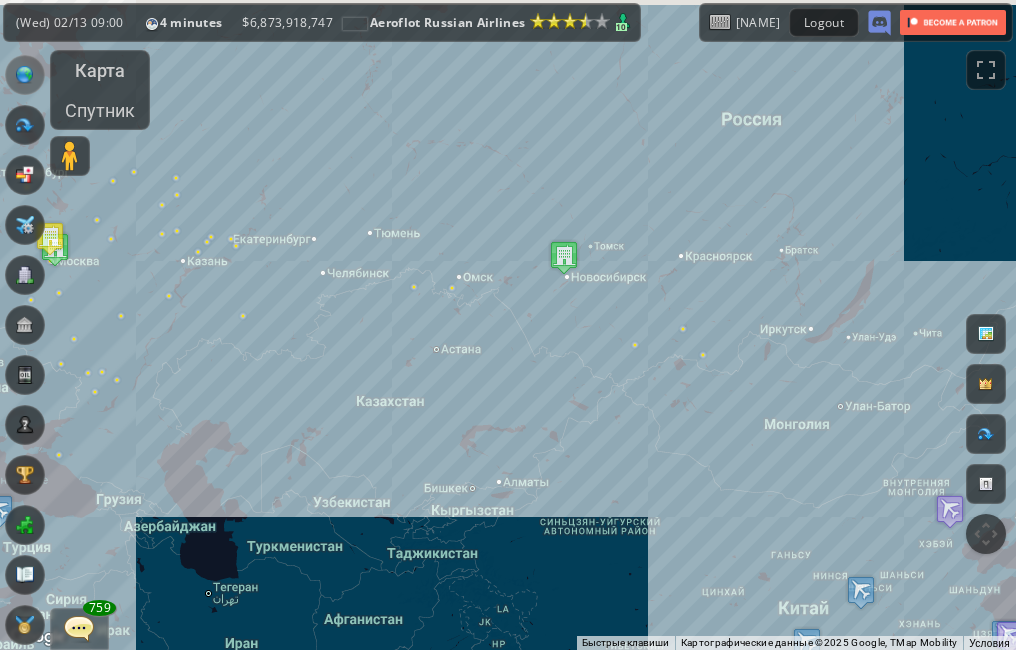 drag, startPoint x: 551, startPoint y: 270, endPoint x: 466, endPoint y: 303, distance: 91.18114 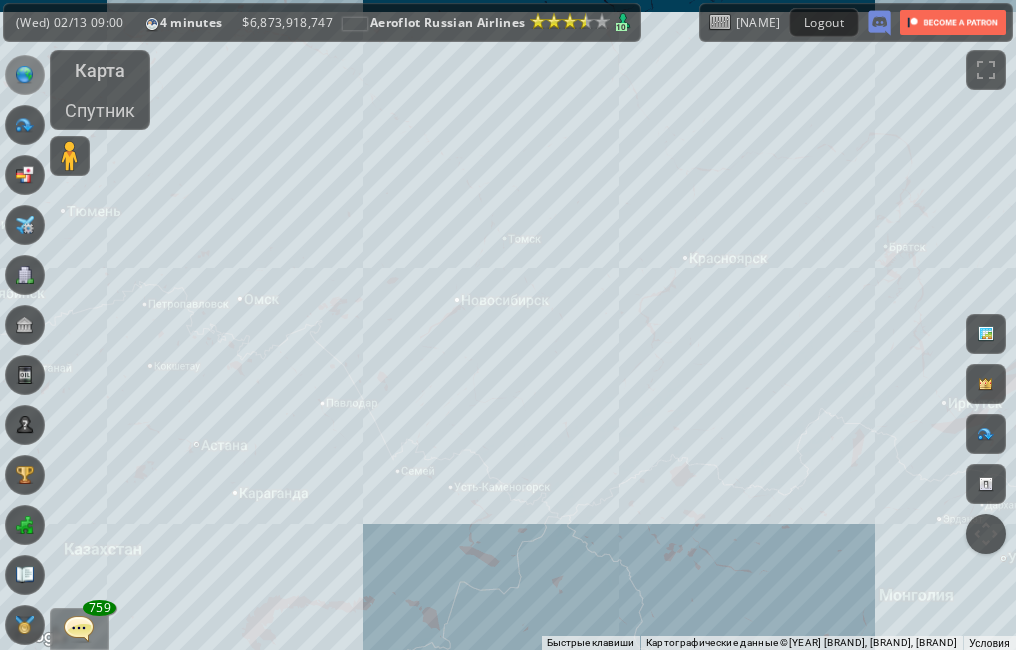 drag, startPoint x: 489, startPoint y: 343, endPoint x: 451, endPoint y: 349, distance: 38.470768 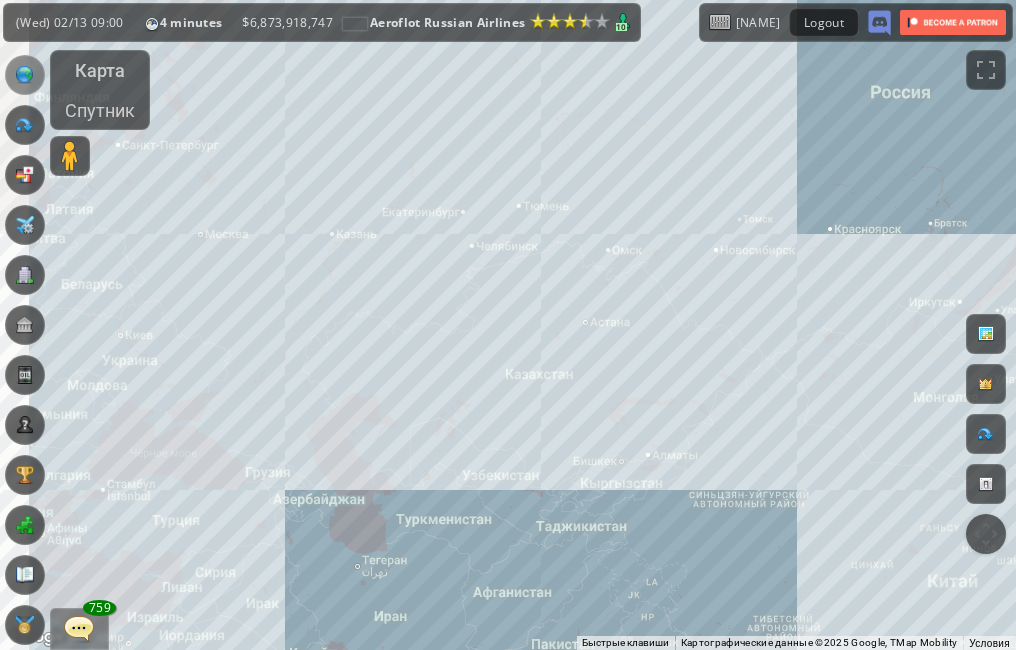 drag, startPoint x: 433, startPoint y: 380, endPoint x: 713, endPoint y: 306, distance: 289.61353 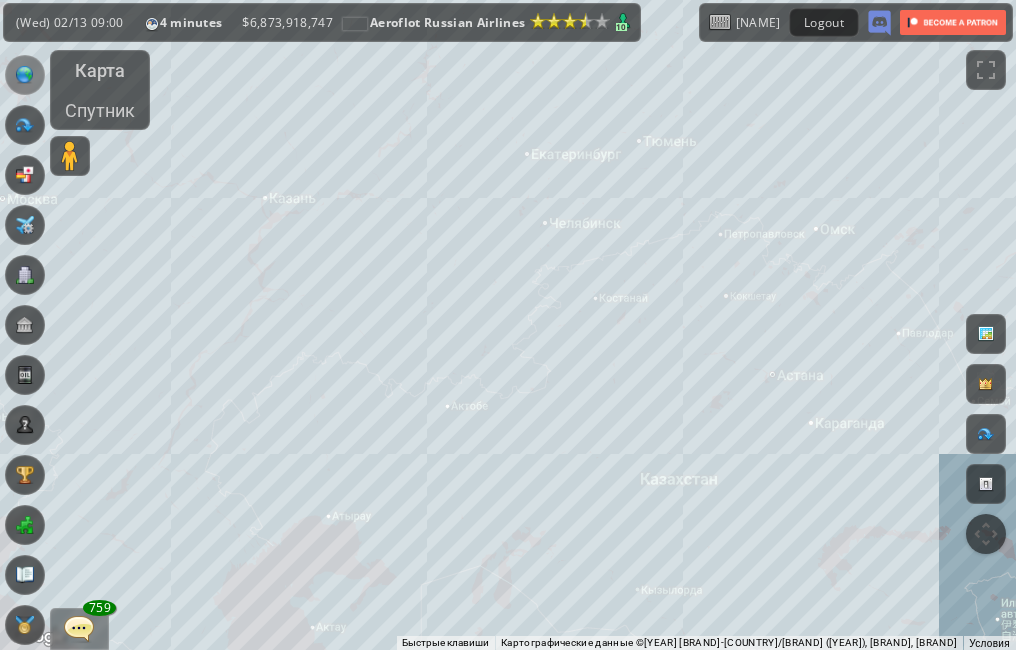 click on "Для навигации используйте клавиши со стрелками." at bounding box center [508, 325] 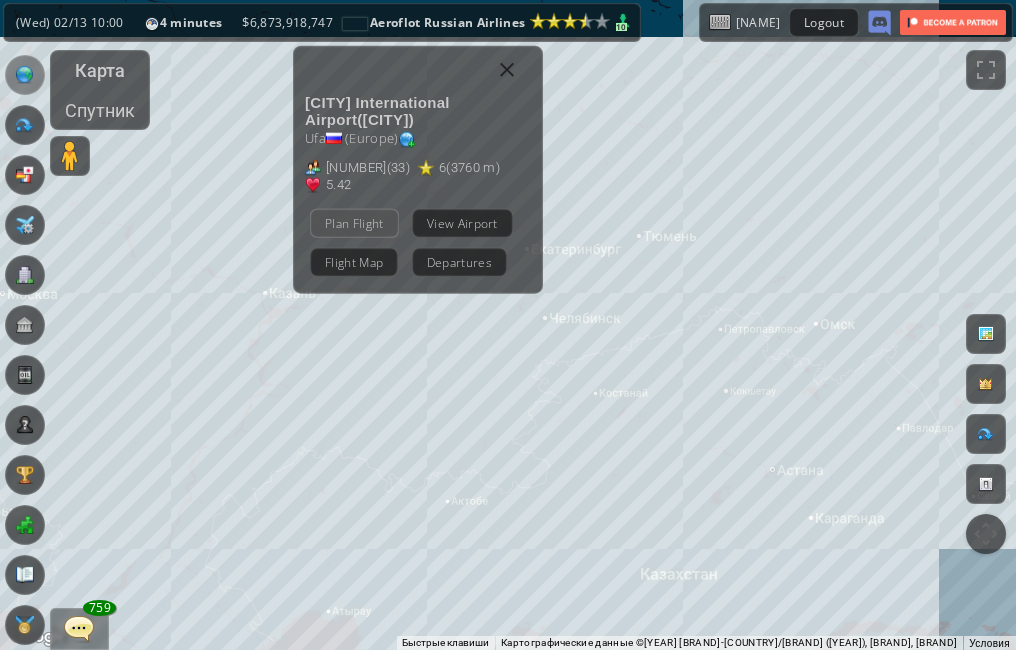 click on "Plan Flight" at bounding box center (354, 223) 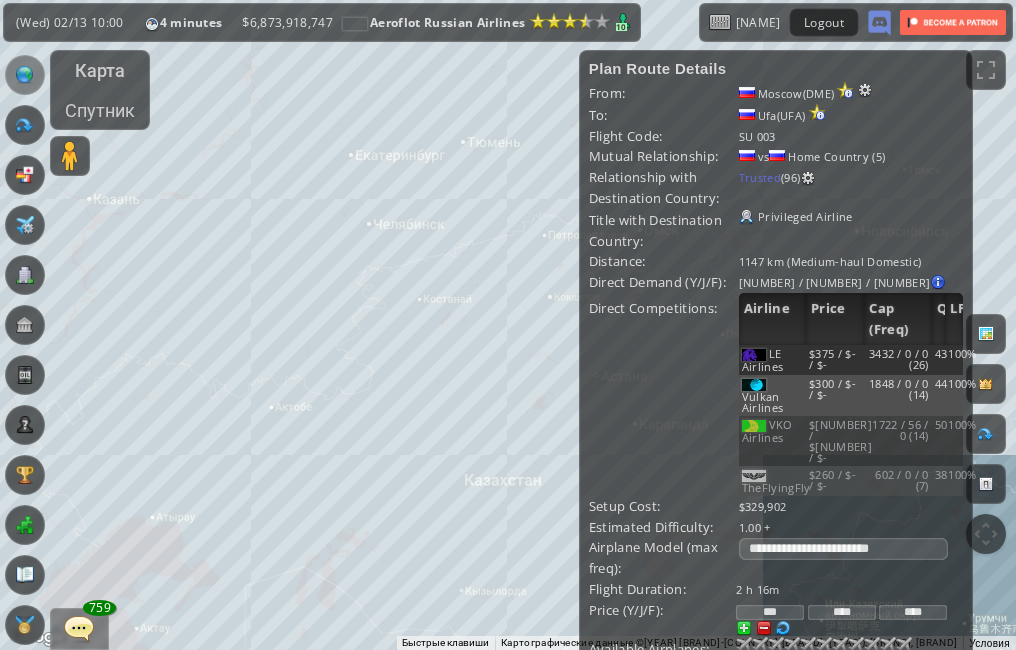 drag, startPoint x: 486, startPoint y: 393, endPoint x: 284, endPoint y: 288, distance: 227.65984 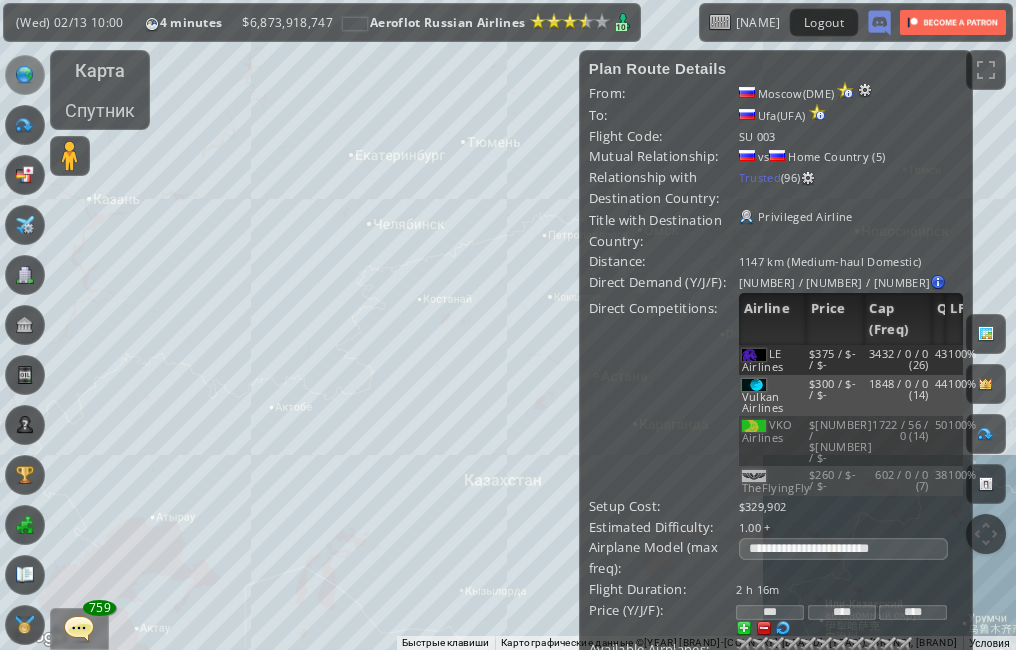 click on "Для навигации используйте клавиши со стрелками." at bounding box center (508, 325) 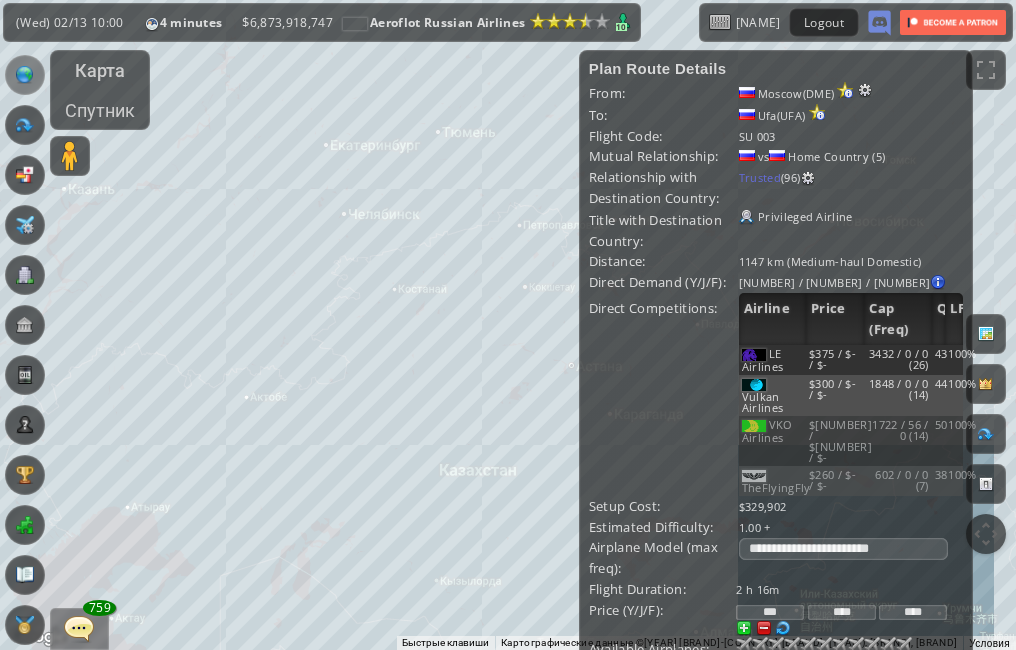 click on "Для навигации используйте клавиши со стрелками." at bounding box center [508, 325] 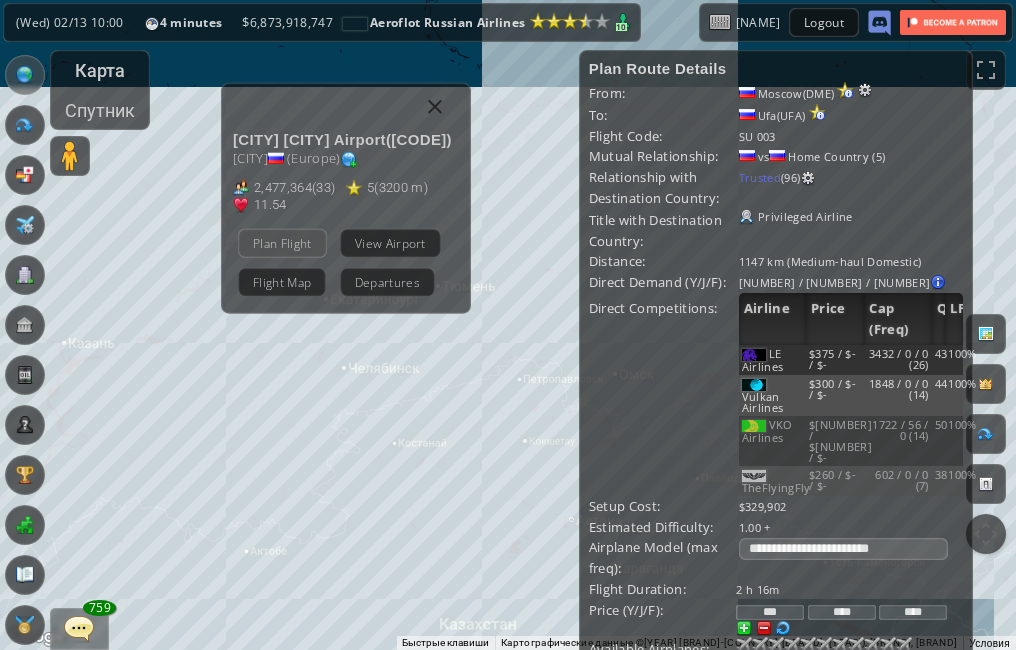 click on "Plan Flight" at bounding box center (282, 243) 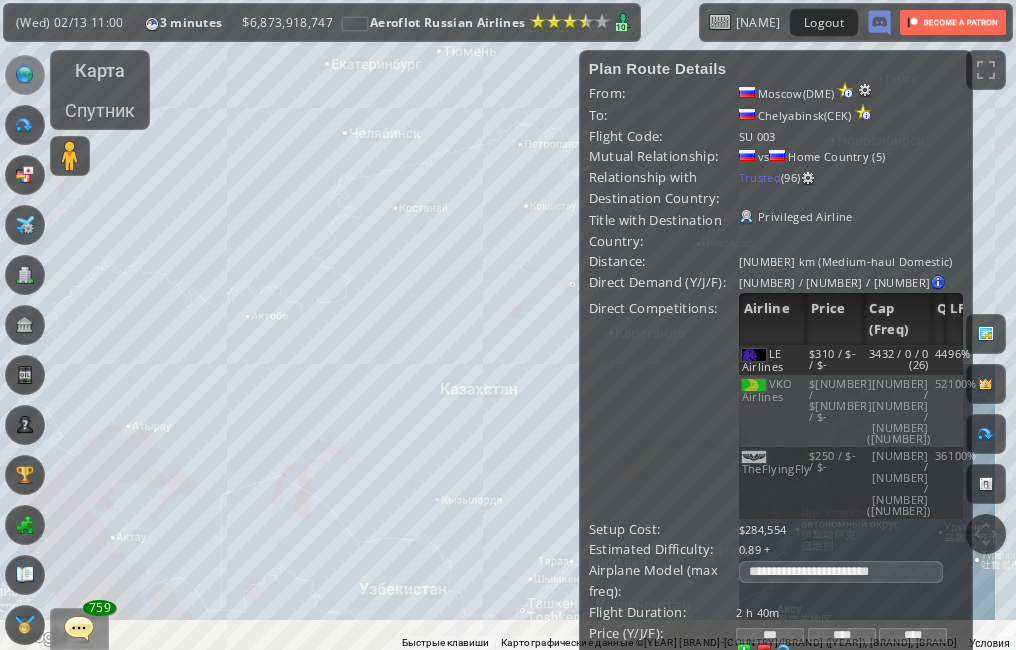 drag, startPoint x: 472, startPoint y: 431, endPoint x: 517, endPoint y: 224, distance: 211.83484 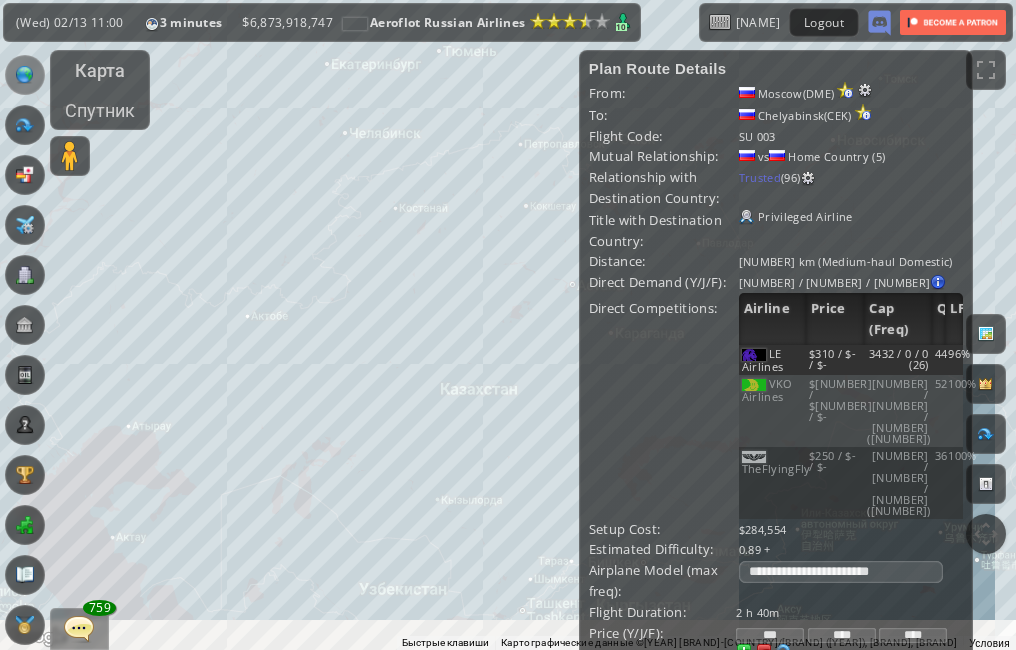 click on "Для навигации используйте клавиши со стрелками." at bounding box center [508, 325] 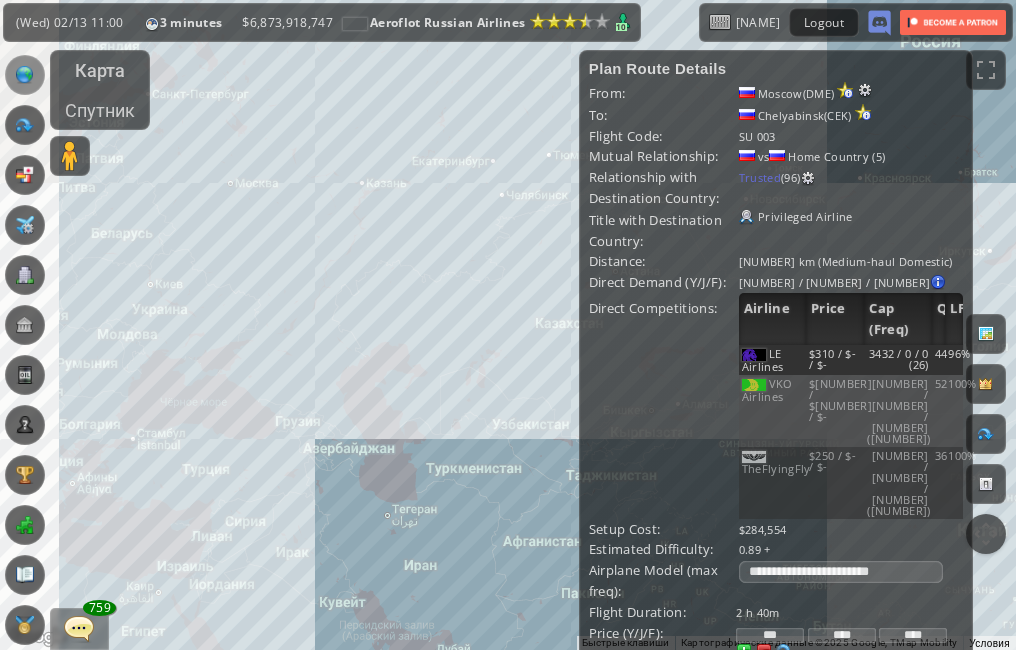 drag, startPoint x: 270, startPoint y: 369, endPoint x: 497, endPoint y: 338, distance: 229.10696 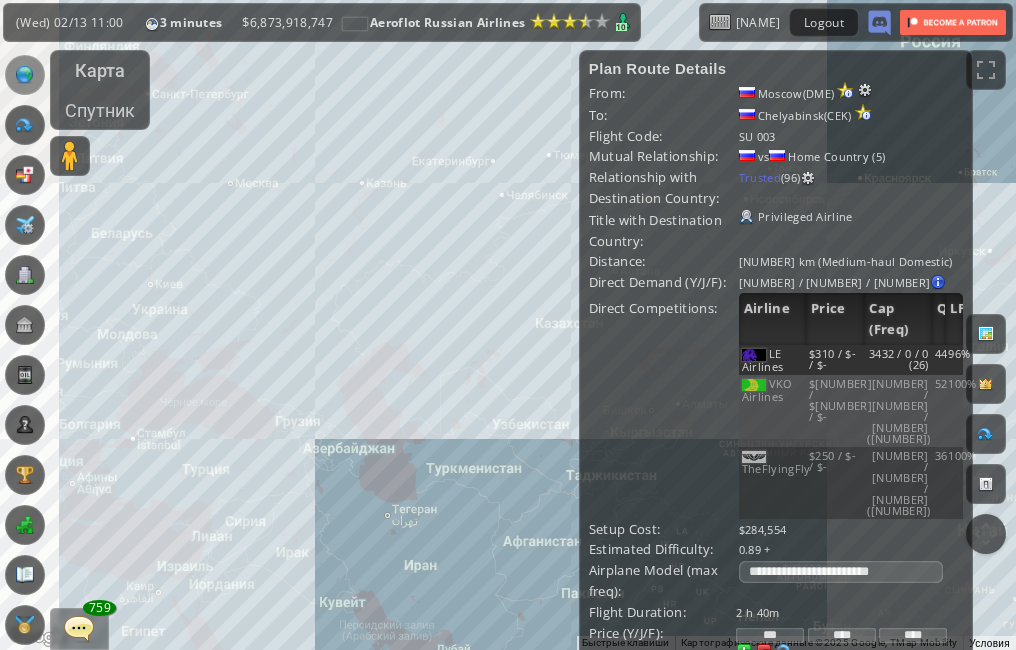 click on "Для навигации используйте клавиши со стрелками." at bounding box center (508, 325) 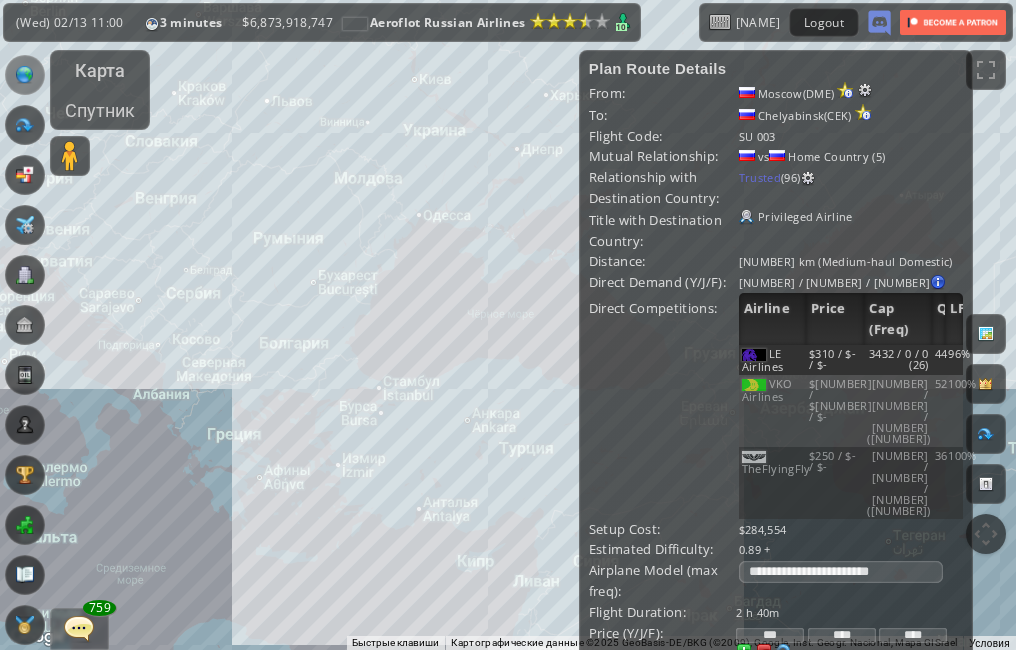 drag, startPoint x: 229, startPoint y: 349, endPoint x: 361, endPoint y: 210, distance: 191.68985 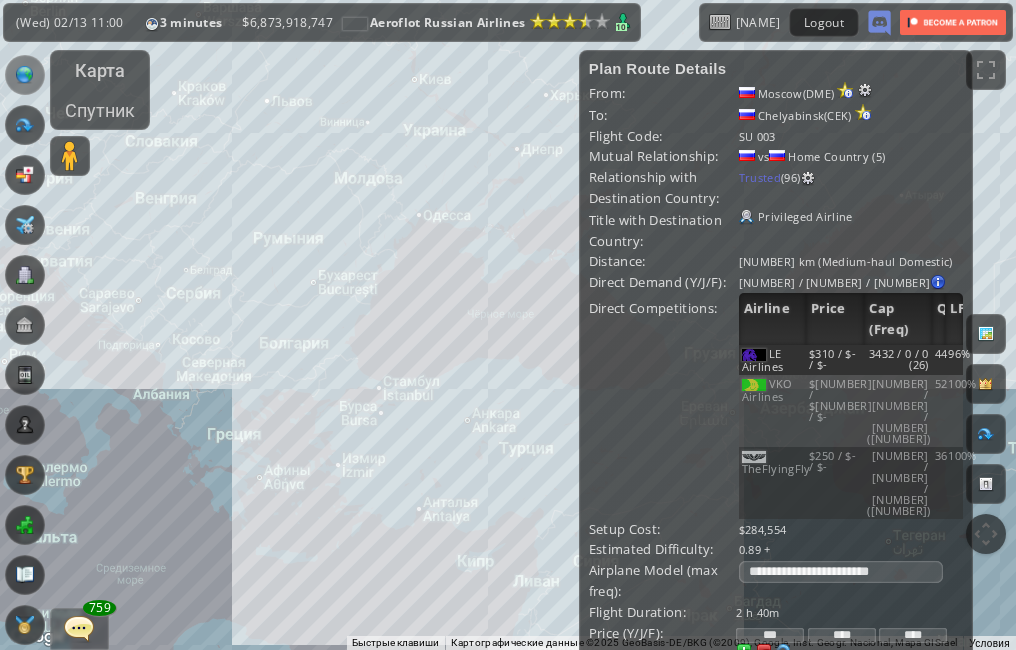click on "Для навигации используйте клавиши со стрелками." at bounding box center [508, 325] 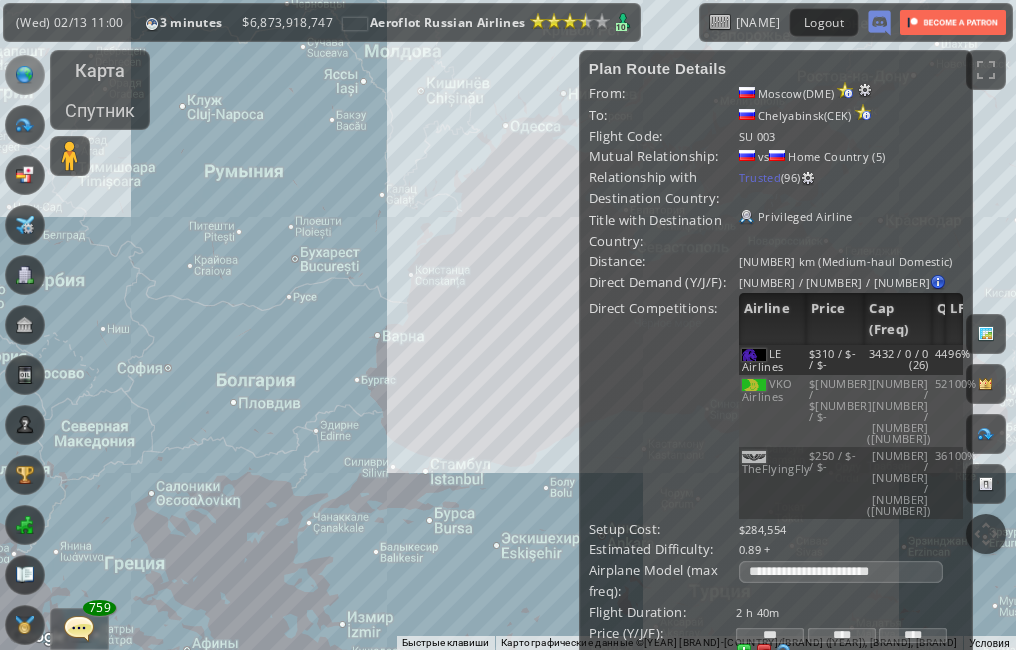 drag, startPoint x: 344, startPoint y: 241, endPoint x: 391, endPoint y: 381, distance: 147.67871 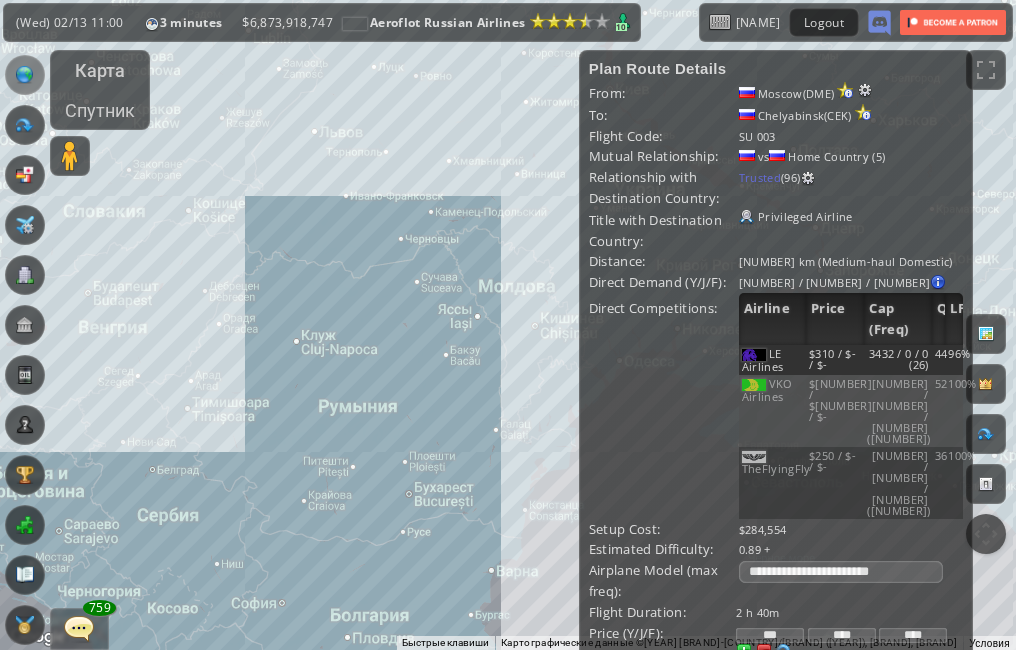 drag, startPoint x: 352, startPoint y: 348, endPoint x: 429, endPoint y: 372, distance: 80.65358 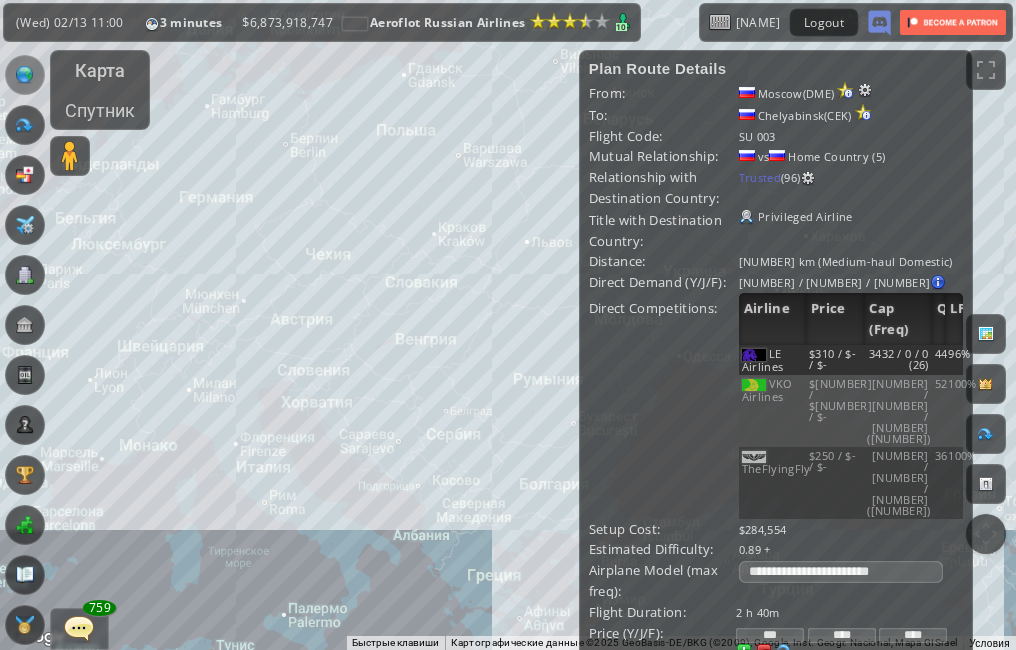 drag, startPoint x: 268, startPoint y: 362, endPoint x: 460, endPoint y: 333, distance: 194.17775 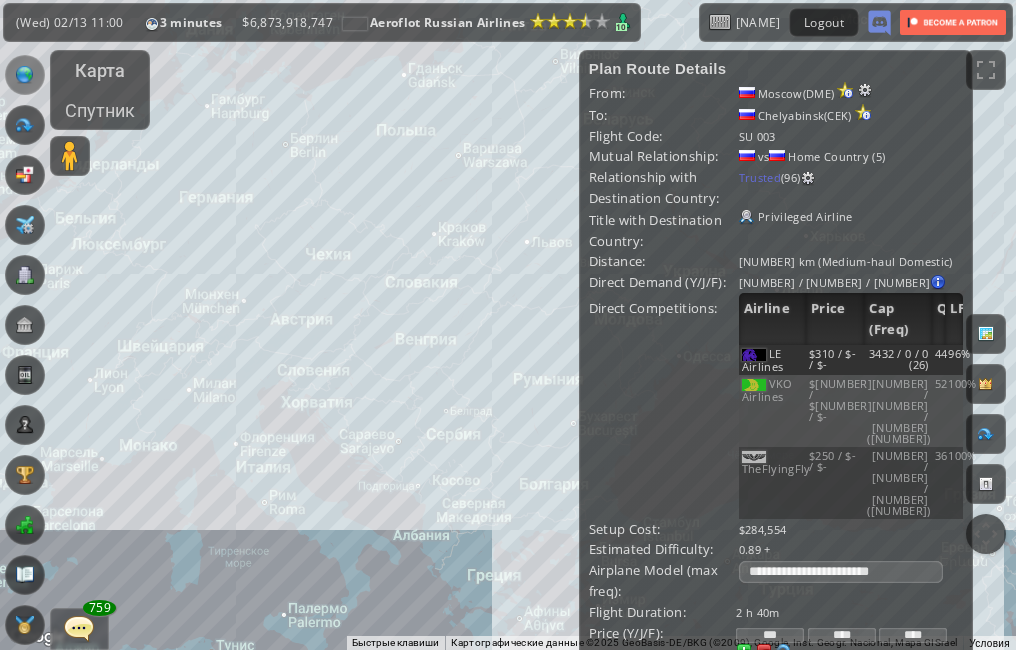 click on "Для навигации используйте клавиши со стрелками." at bounding box center (508, 325) 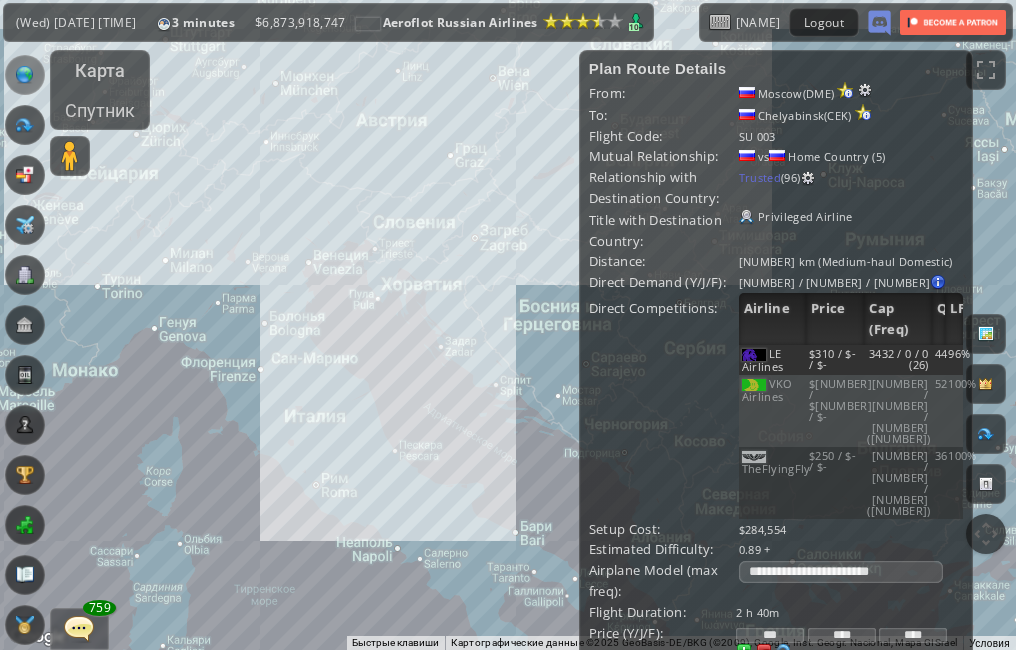 drag, startPoint x: 448, startPoint y: 343, endPoint x: 287, endPoint y: 113, distance: 280.7508 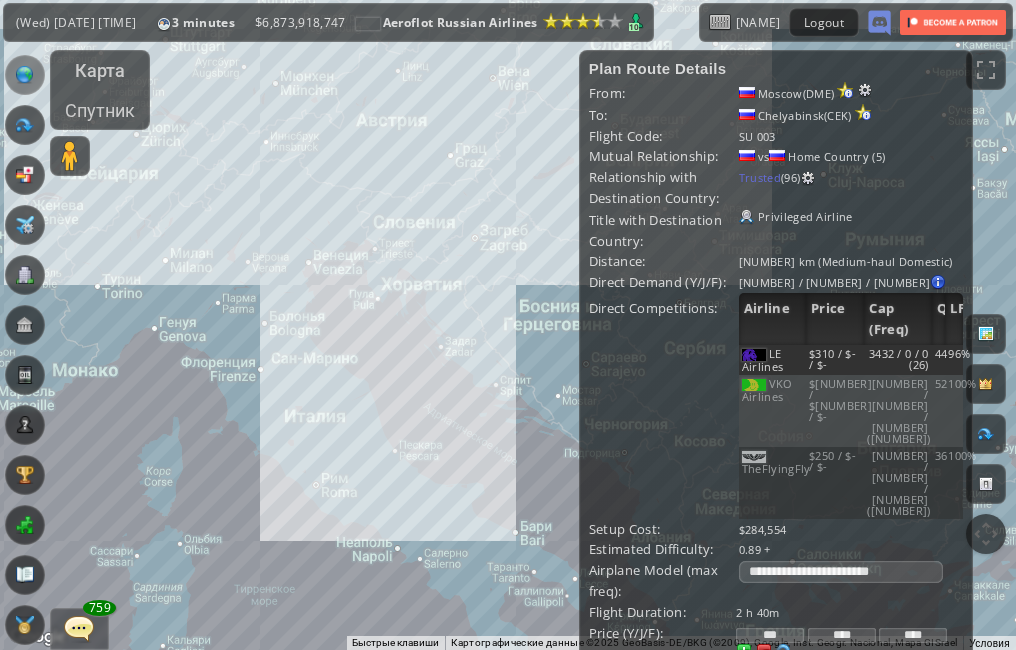 click on "Для навигации используйте клавиши со стрелками." at bounding box center [508, 325] 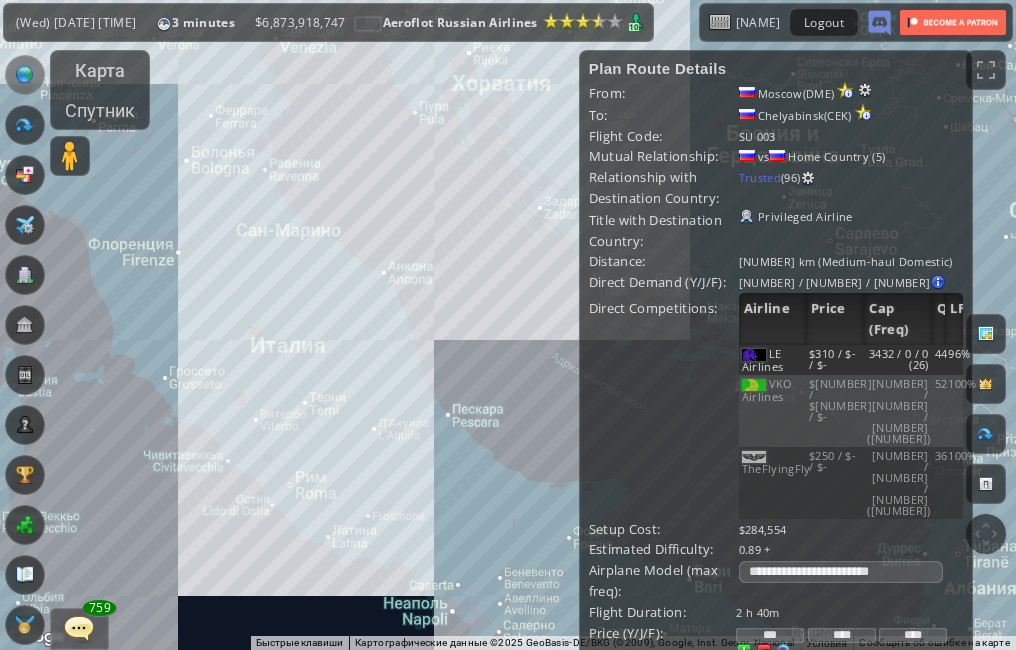 drag, startPoint x: 333, startPoint y: 379, endPoint x: 404, endPoint y: 257, distance: 141.15594 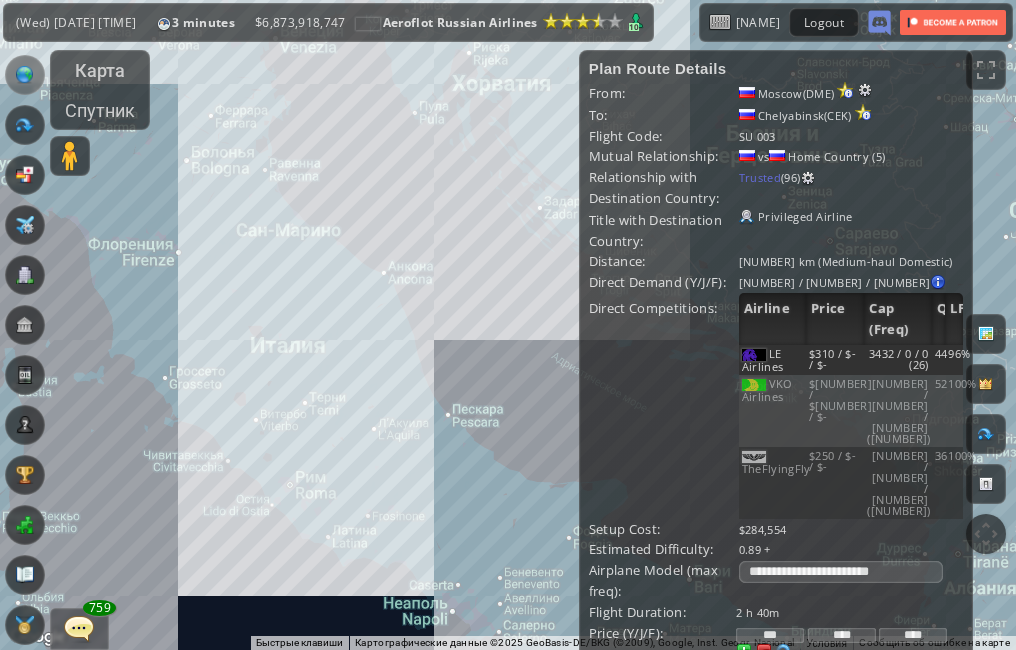 click on "Для навигации используйте клавиши со стрелками." at bounding box center [508, 325] 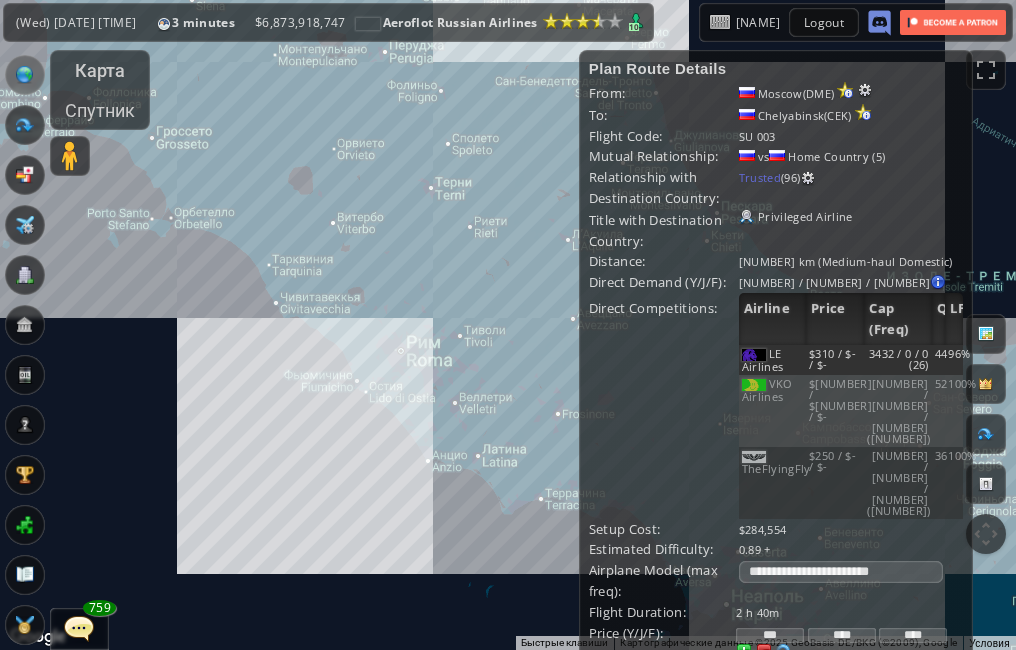 click on "Для навигации используйте клавиши со стрелками." at bounding box center (508, 325) 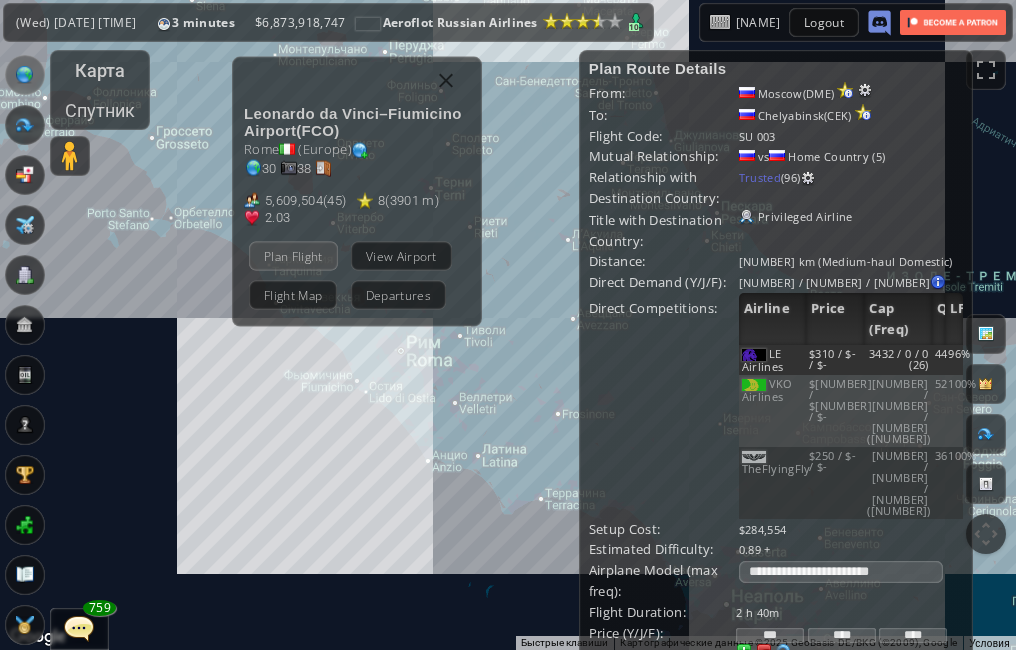 click on "Plan Flight" at bounding box center (293, 256) 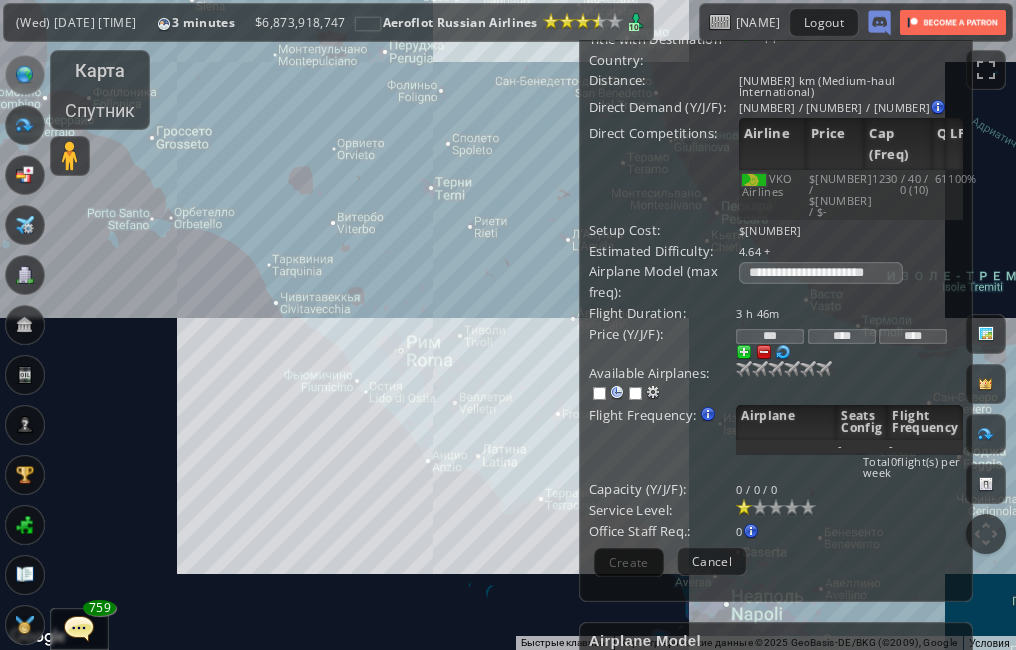 scroll, scrollTop: 167, scrollLeft: 0, axis: vertical 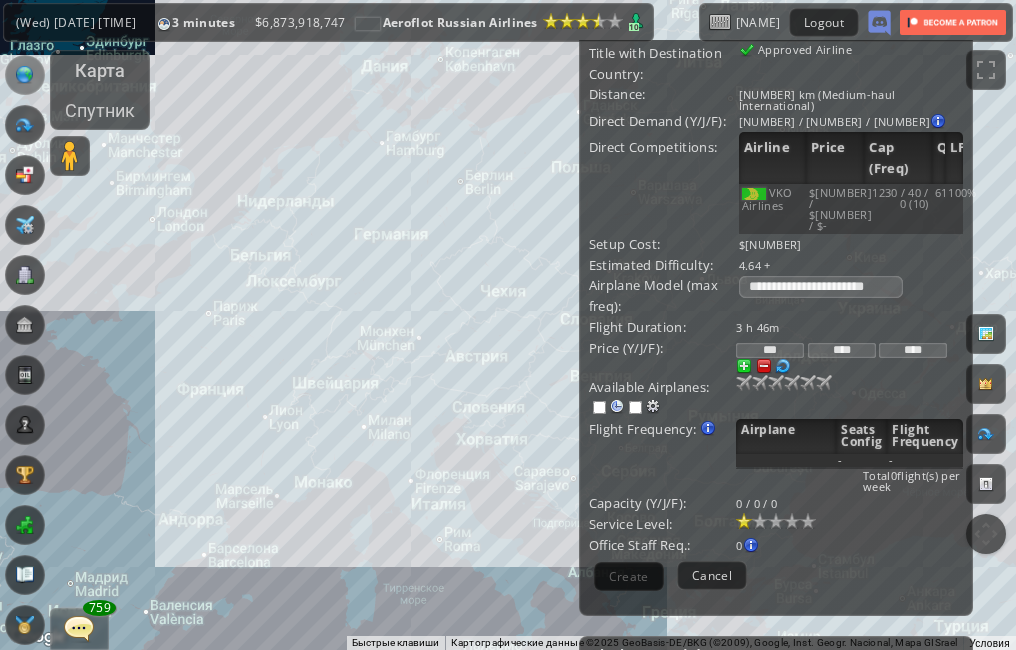 drag, startPoint x: 411, startPoint y: 403, endPoint x: 357, endPoint y: 549, distance: 155.6663 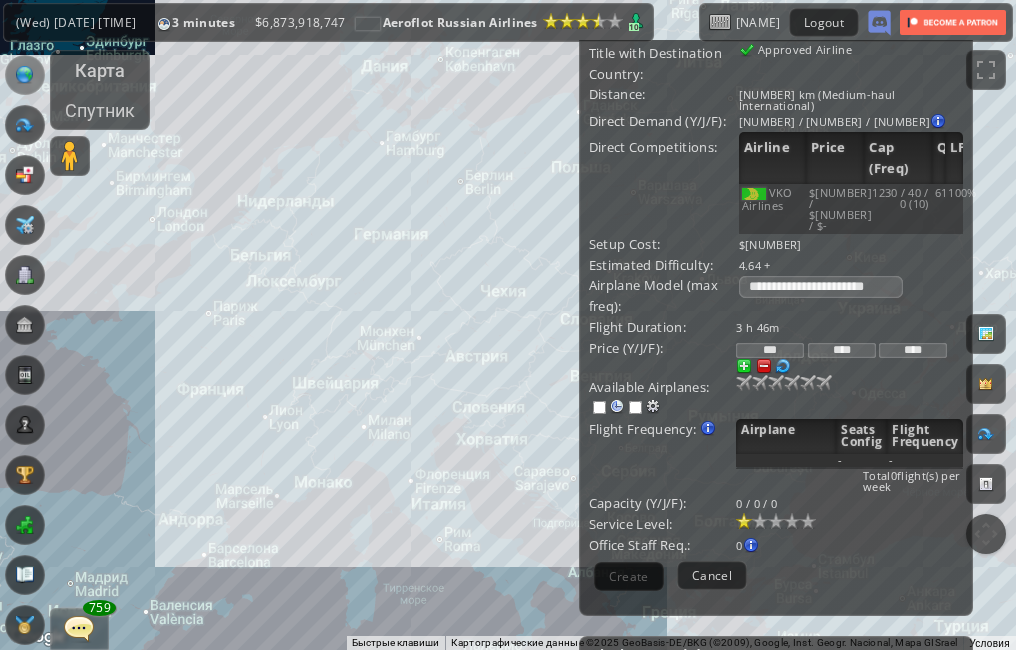 click on "Для навигации используйте клавиши со стрелками." at bounding box center (508, 325) 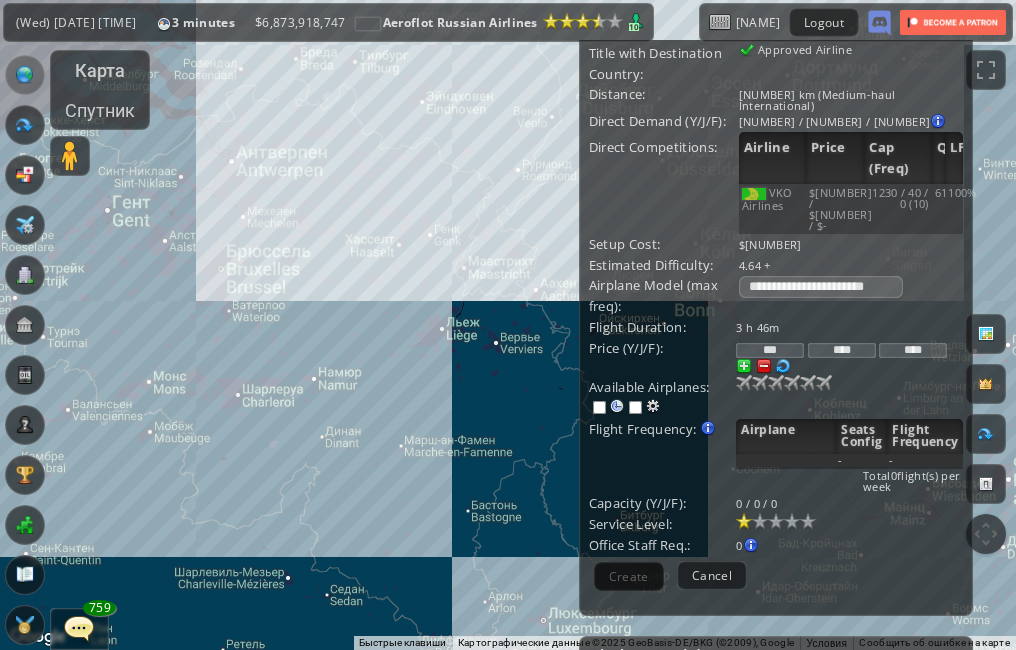 drag, startPoint x: 283, startPoint y: 317, endPoint x: 290, endPoint y: 445, distance: 128.19127 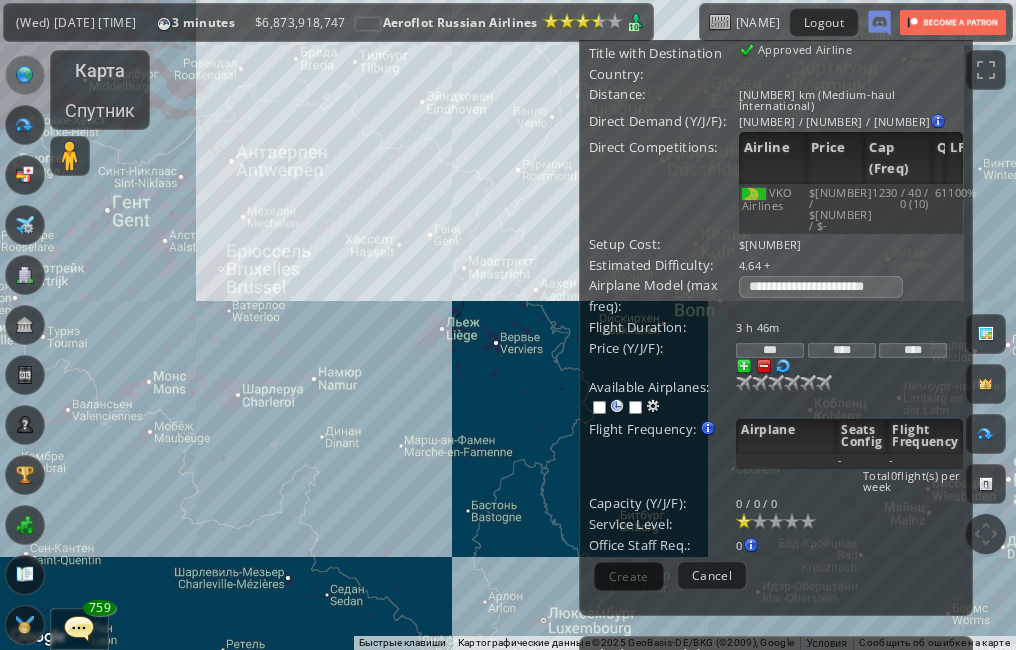 click on "Для навигации используйте клавиши со стрелками." at bounding box center (508, 325) 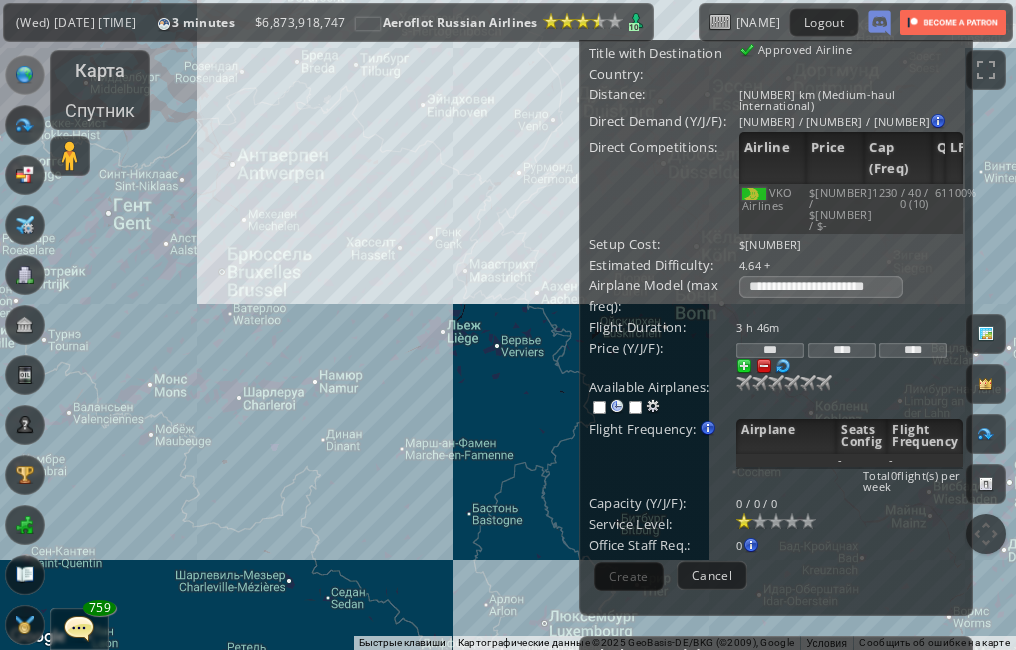 click on "Для навигации используйте клавиши со стрелками." at bounding box center (508, 325) 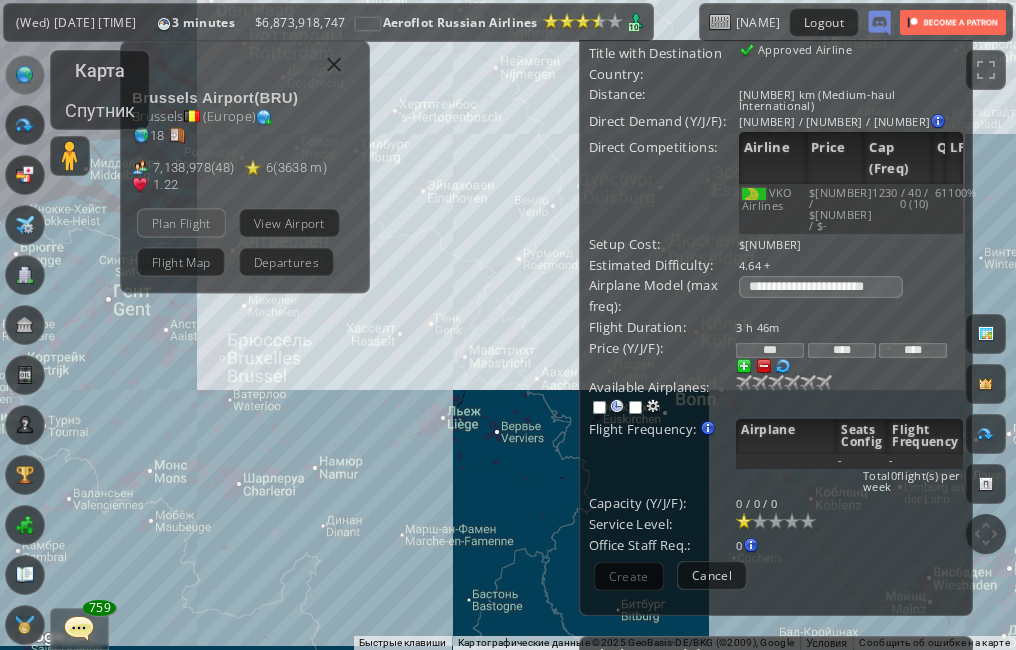 click on "Plan Flight" at bounding box center [181, 223] 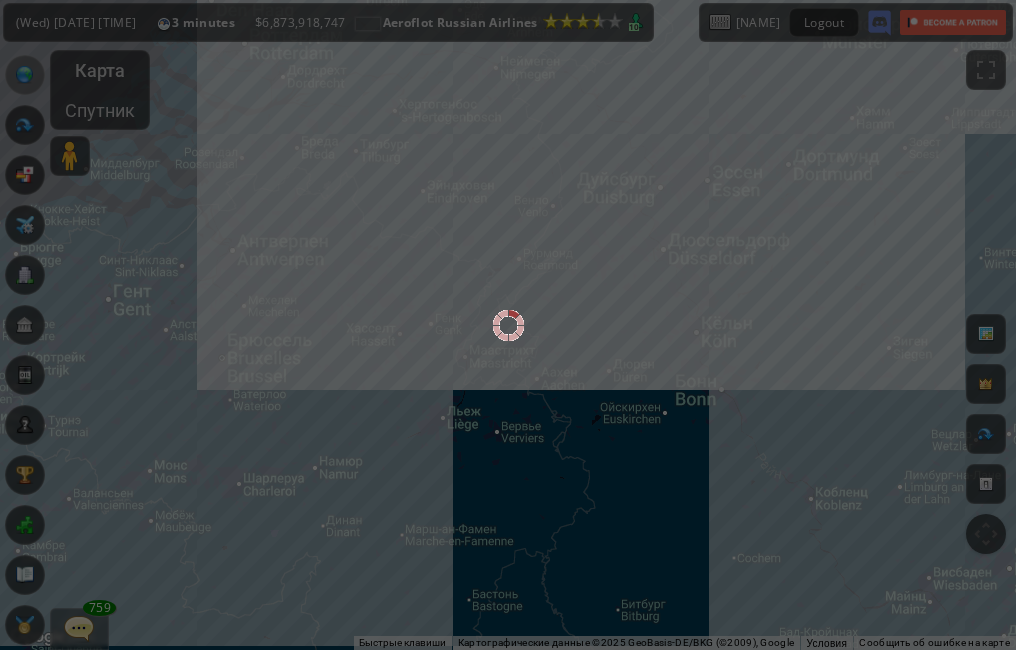 scroll, scrollTop: 0, scrollLeft: 0, axis: both 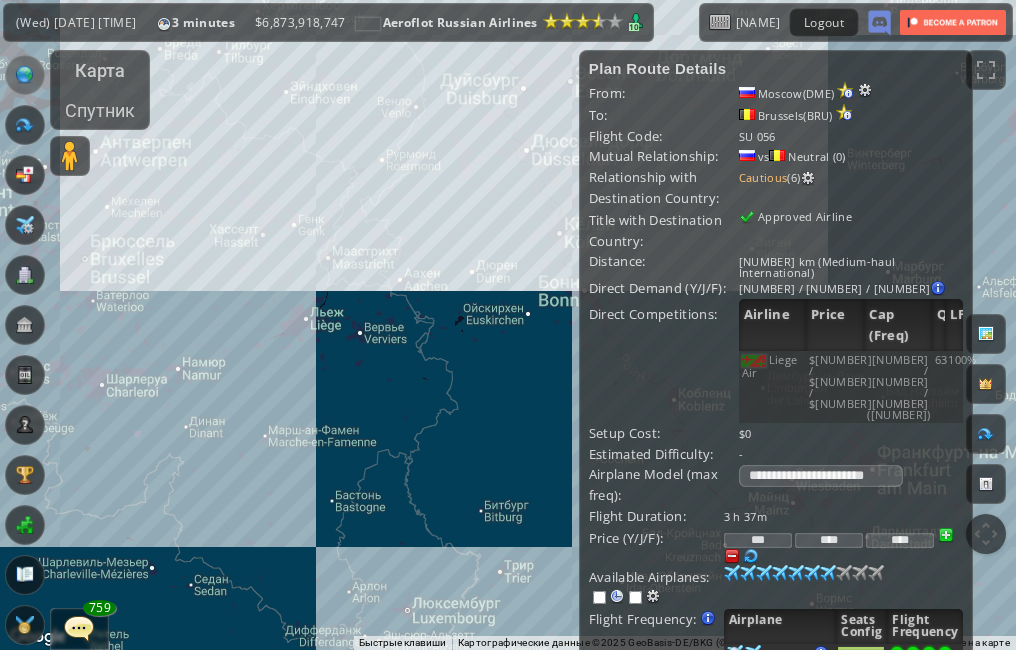 drag, startPoint x: 318, startPoint y: 415, endPoint x: 161, endPoint y: 302, distance: 193.43733 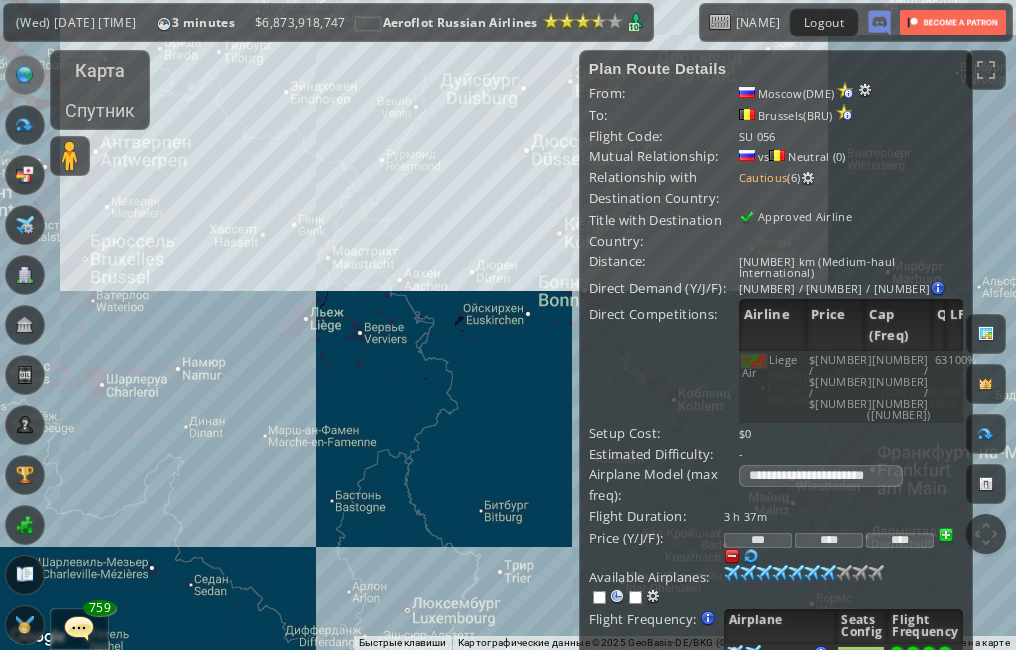 click on "Для навигации используйте клавиши со стрелками." at bounding box center (508, 325) 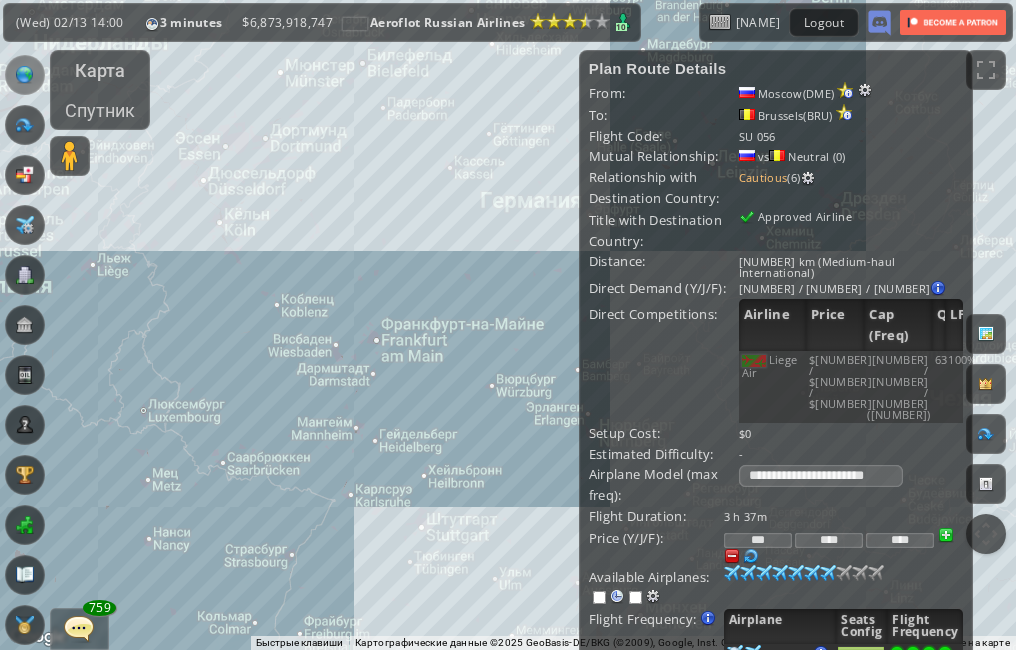 drag, startPoint x: 363, startPoint y: 334, endPoint x: 234, endPoint y: 281, distance: 139.46326 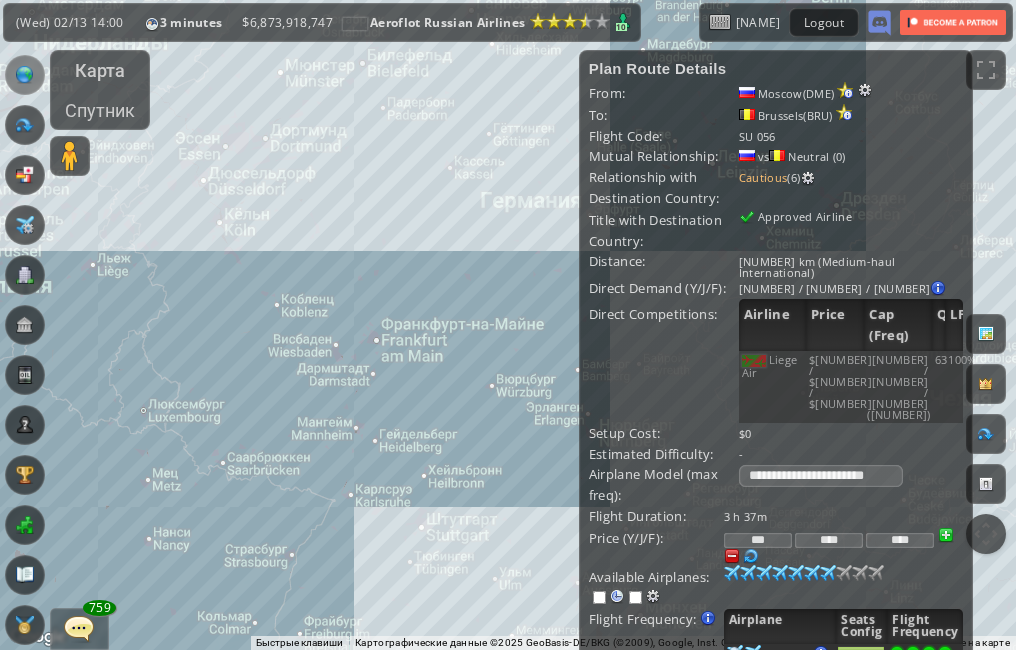 click on "Для навигации используйте клавиши со стрелками." at bounding box center (508, 325) 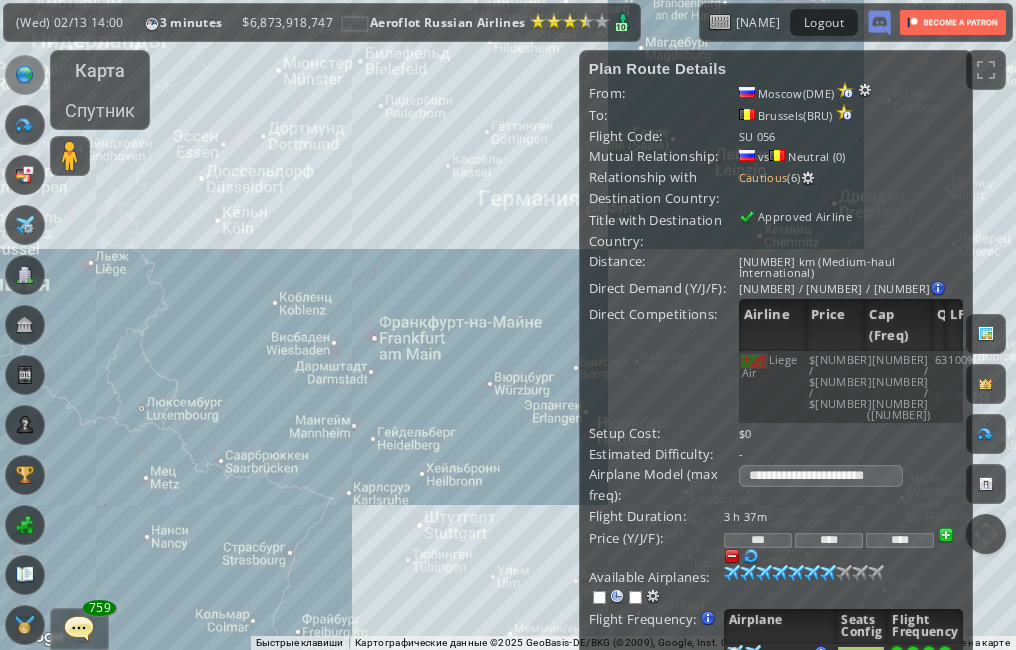 click on "Для навигации используйте клавиши со стрелками." at bounding box center (508, 325) 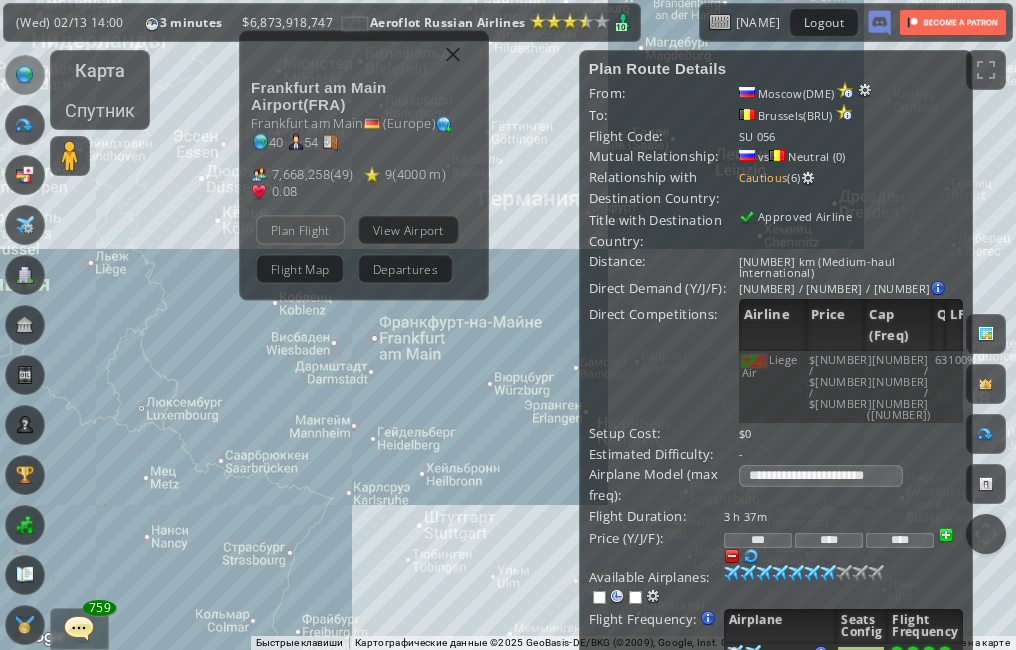 click on "Plan Flight" at bounding box center (300, 230) 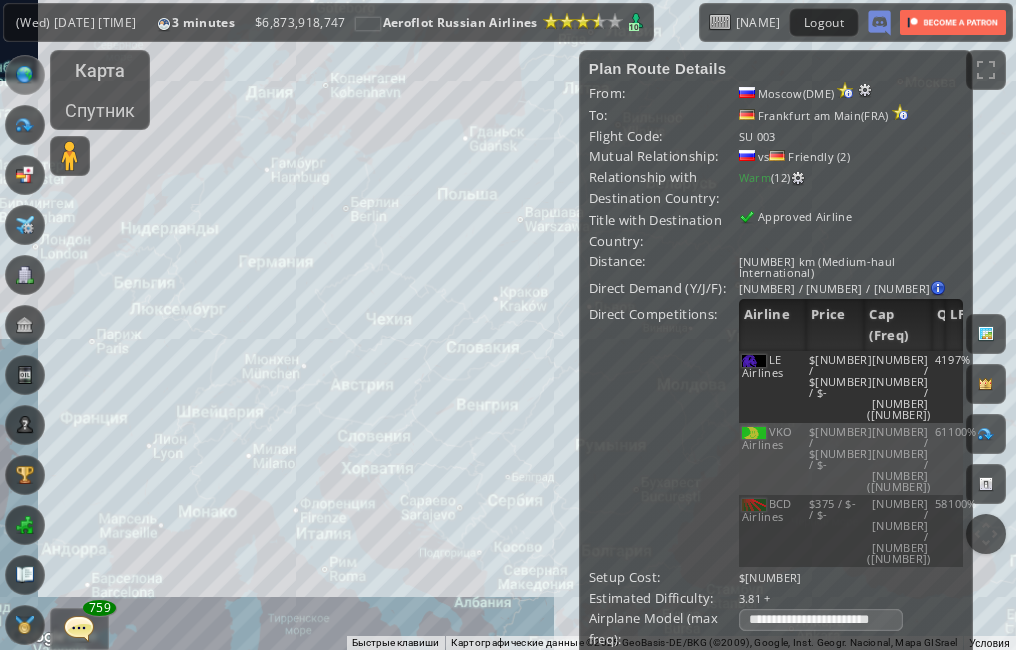 drag, startPoint x: 384, startPoint y: 315, endPoint x: 311, endPoint y: 288, distance: 77.83315 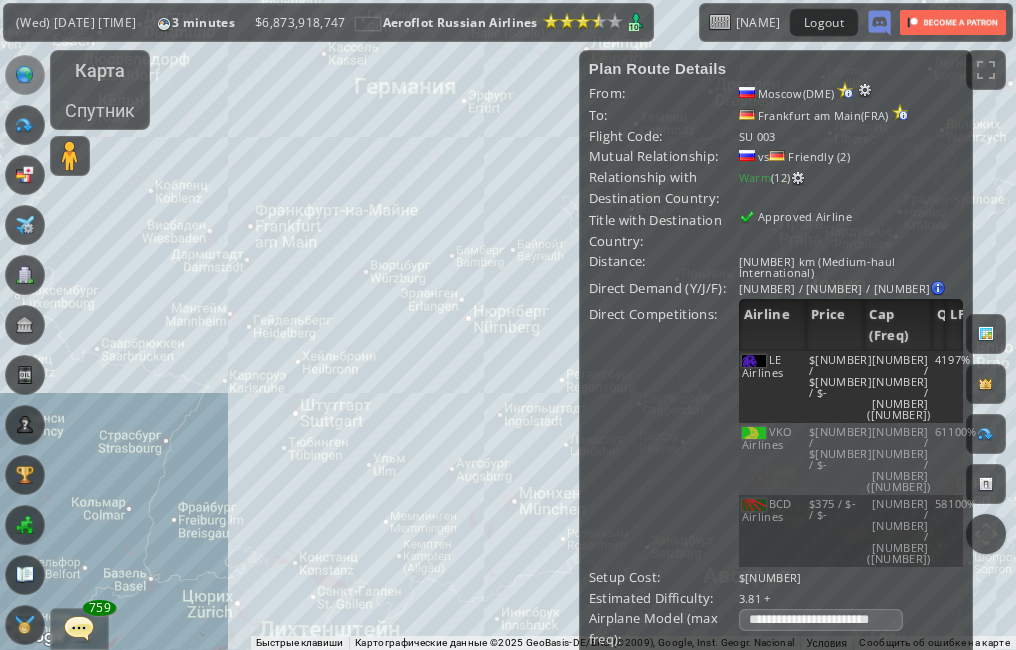 drag, startPoint x: 463, startPoint y: 279, endPoint x: 199, endPoint y: 361, distance: 276.44168 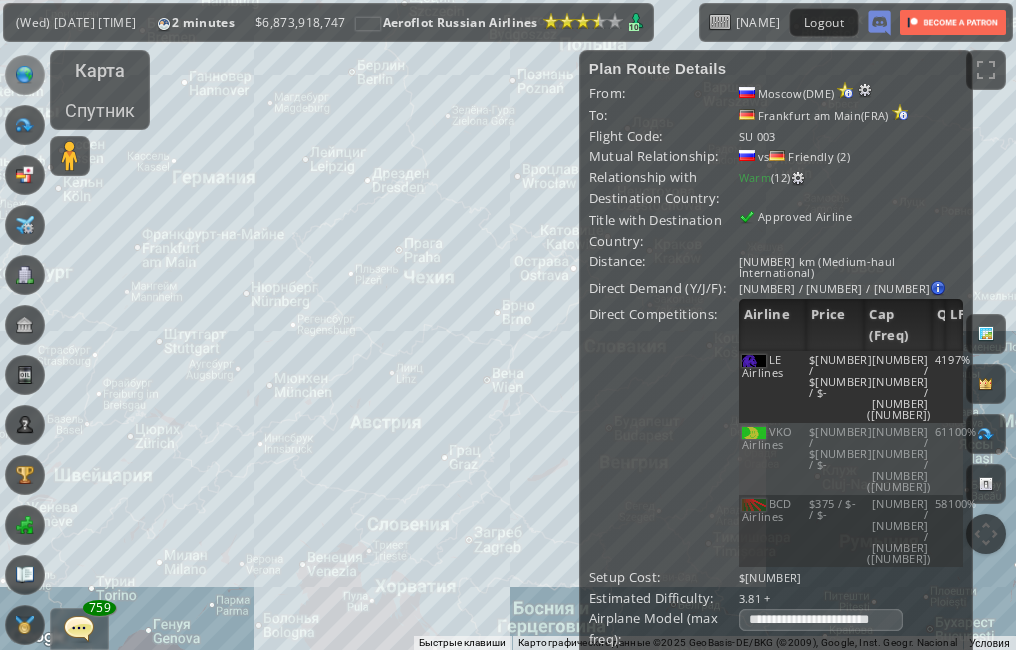 drag, startPoint x: 321, startPoint y: 325, endPoint x: 324, endPoint y: 213, distance: 112.04017 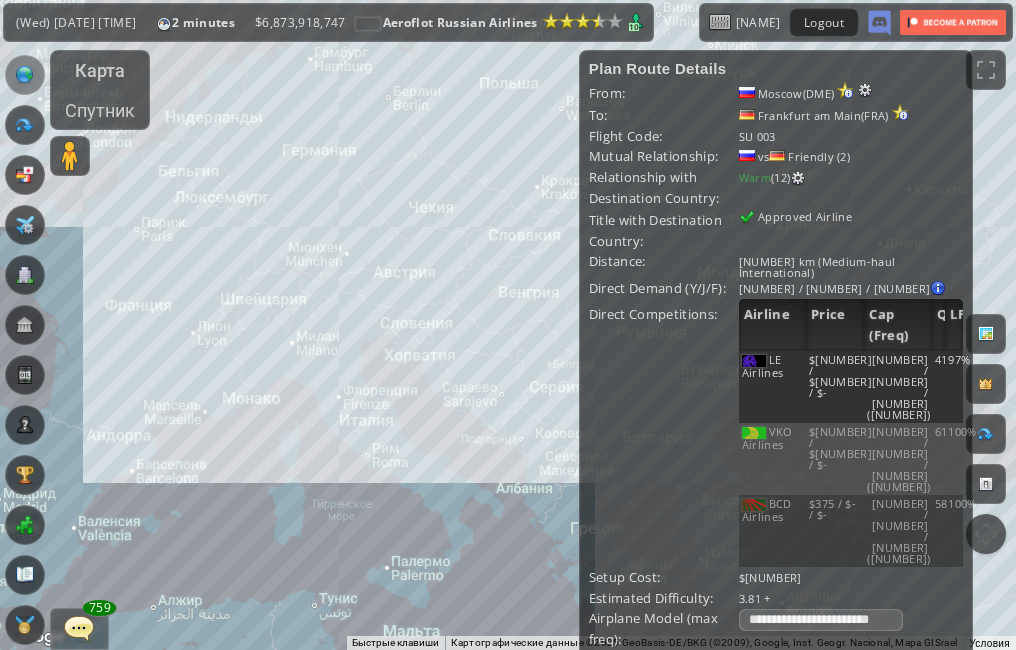 drag, startPoint x: 260, startPoint y: 359, endPoint x: 321, endPoint y: 285, distance: 95.90099 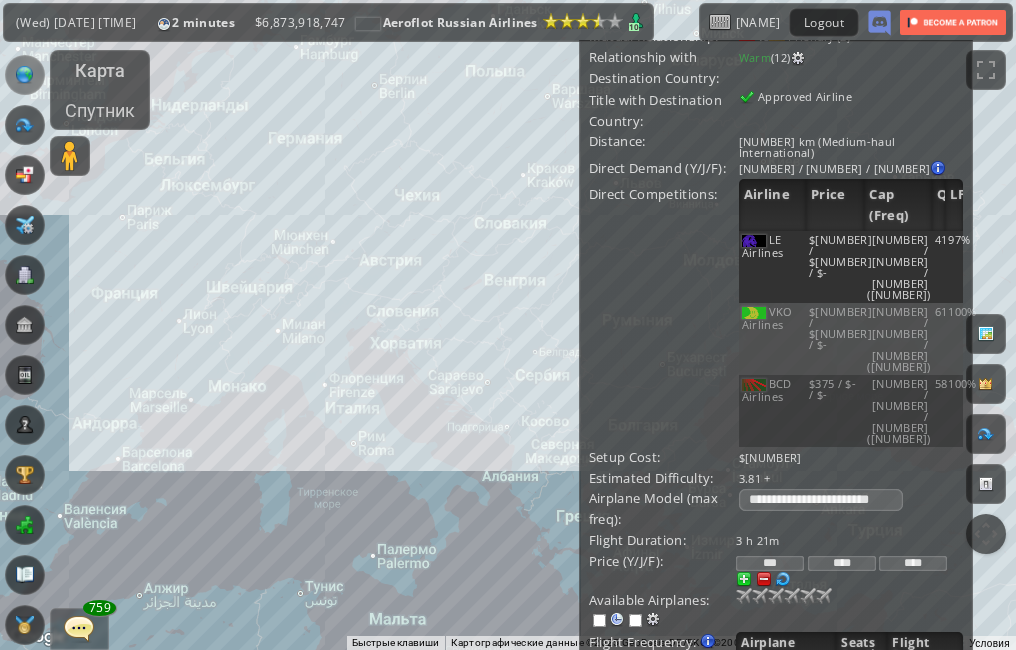 scroll, scrollTop: 333, scrollLeft: 0, axis: vertical 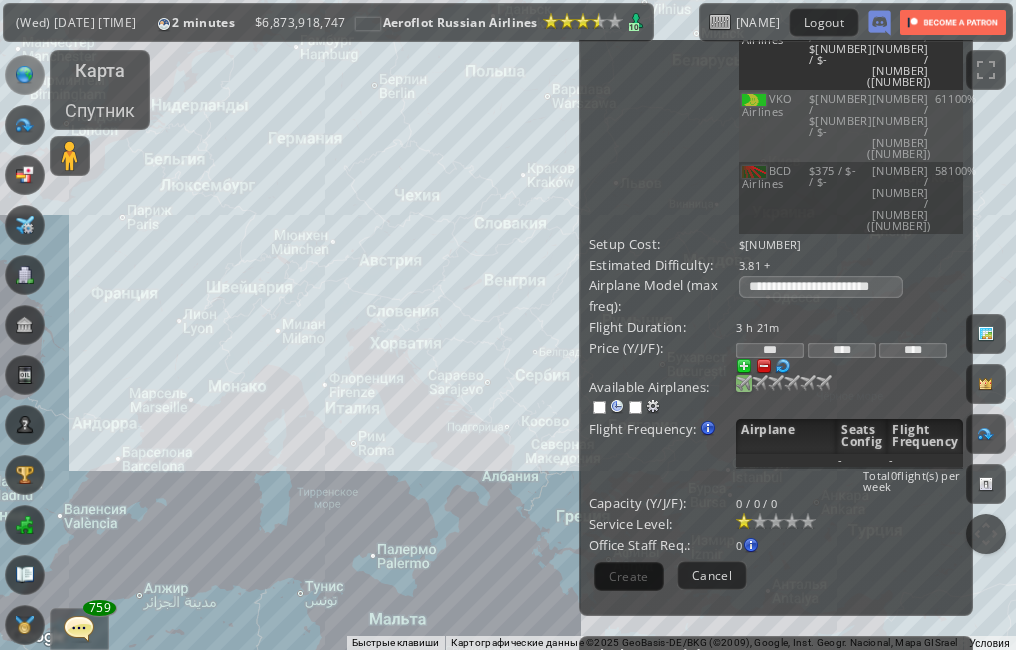 click at bounding box center [744, 383] 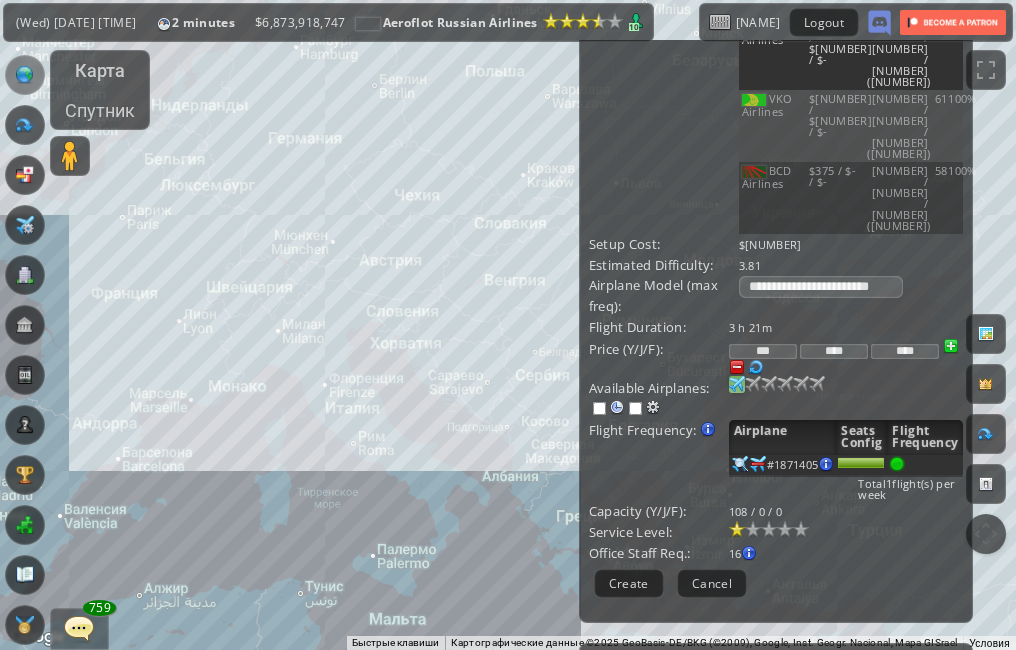 click at bounding box center [737, 384] 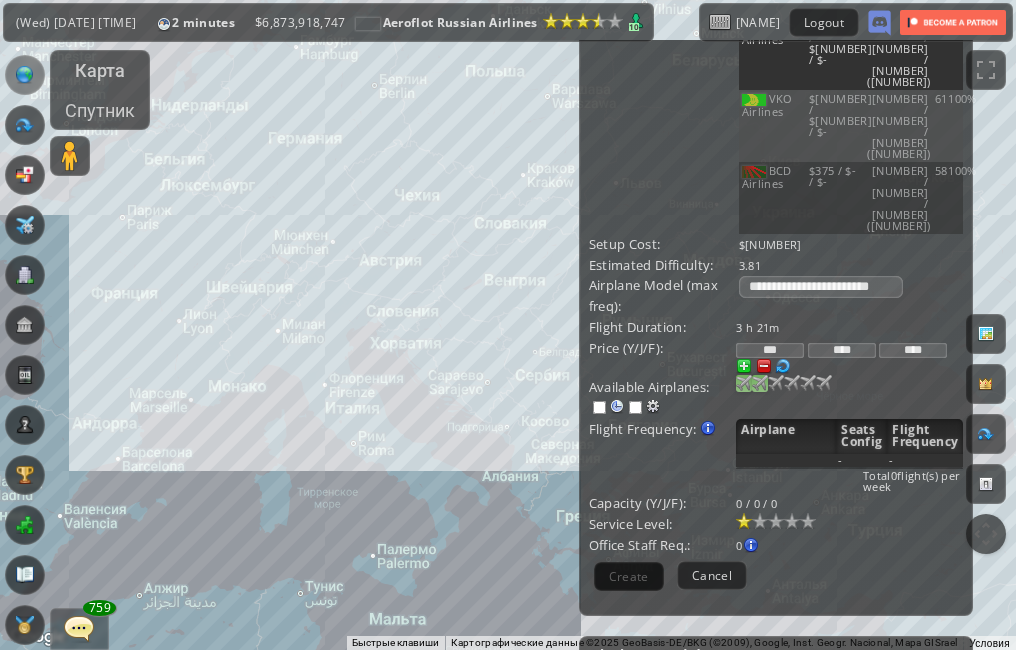 click at bounding box center [744, 383] 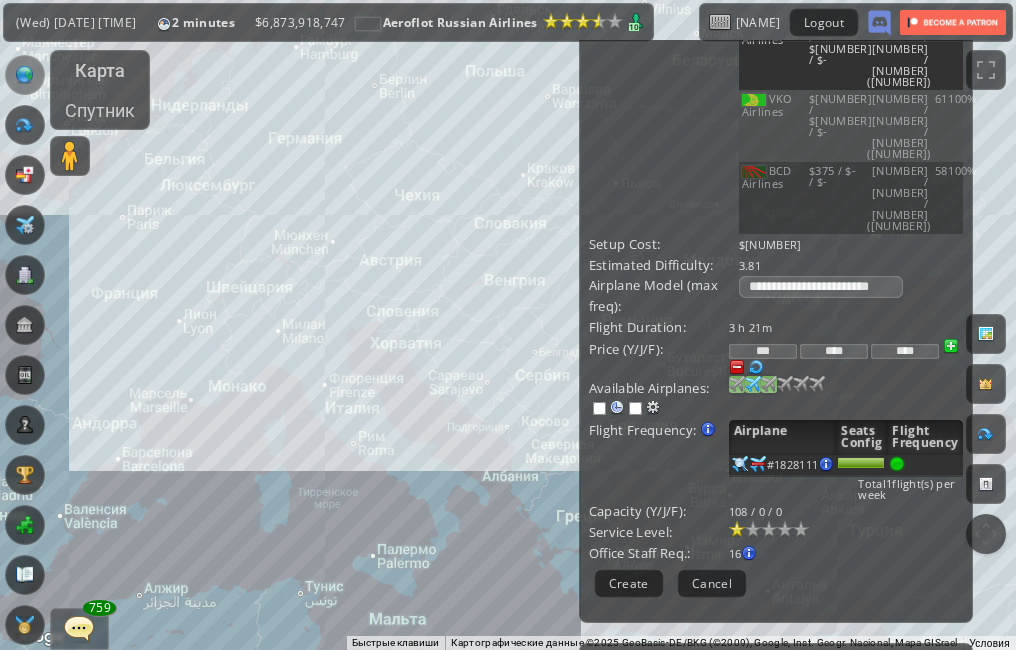 click at bounding box center [737, 384] 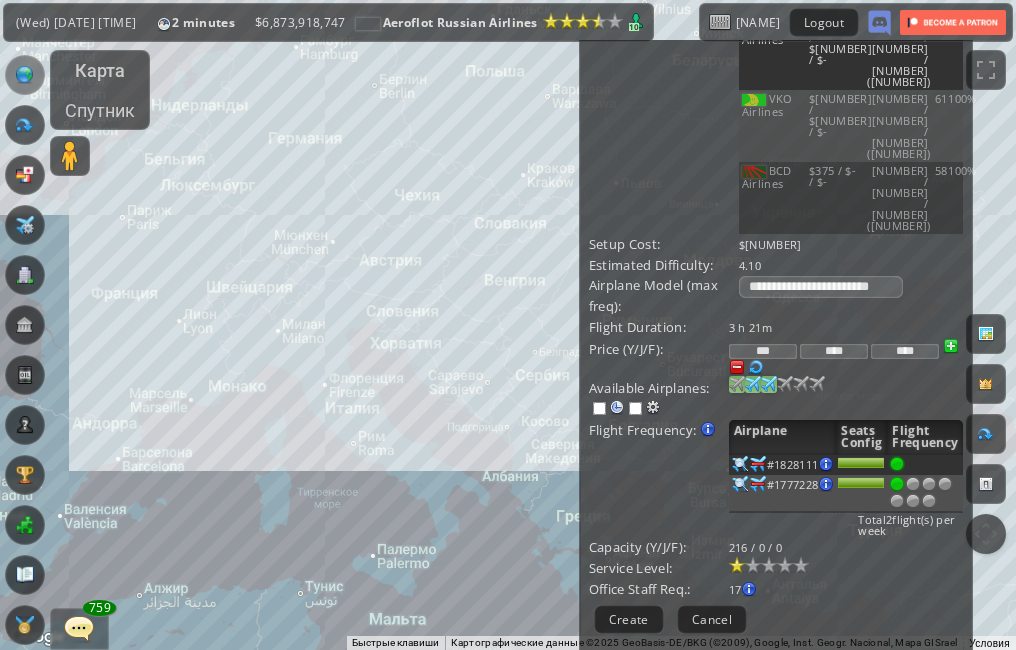 click at bounding box center (737, 384) 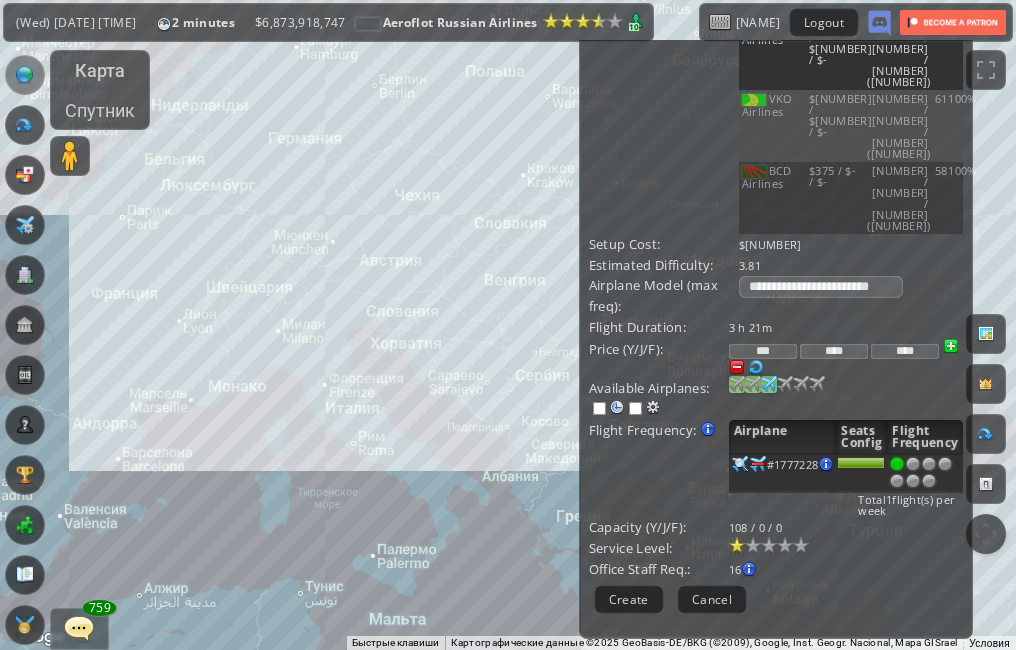 click at bounding box center (945, 464) 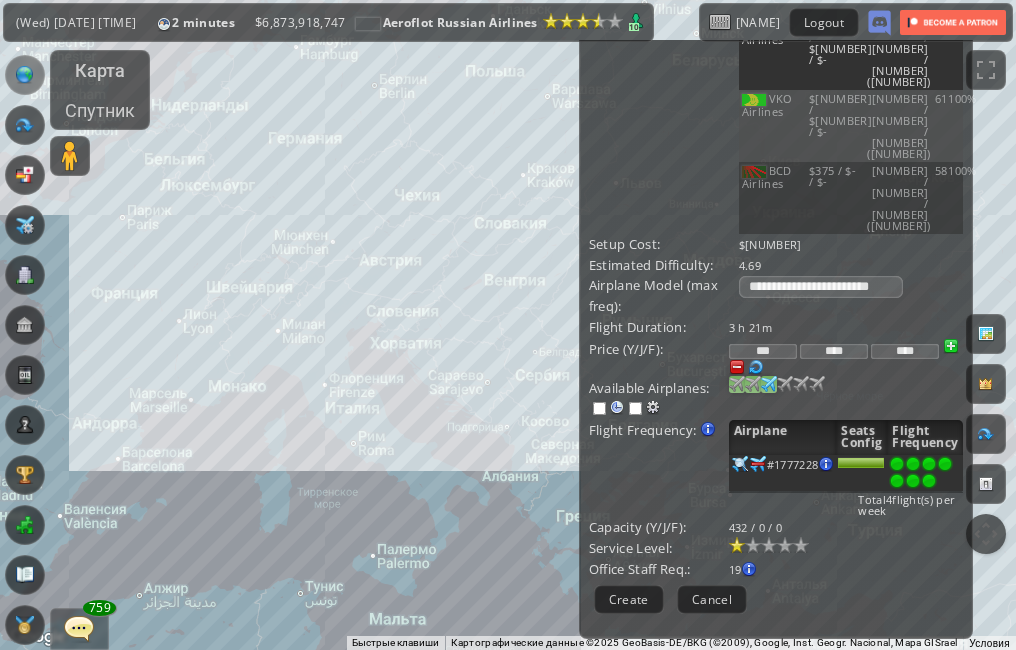 click at bounding box center [929, 481] 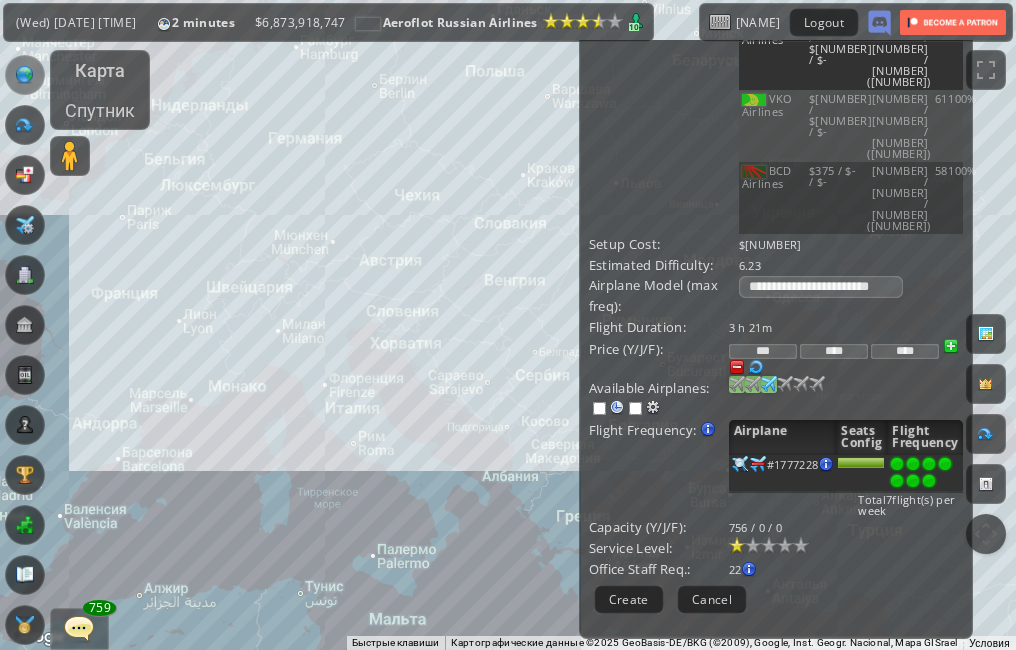 scroll, scrollTop: 167, scrollLeft: 0, axis: vertical 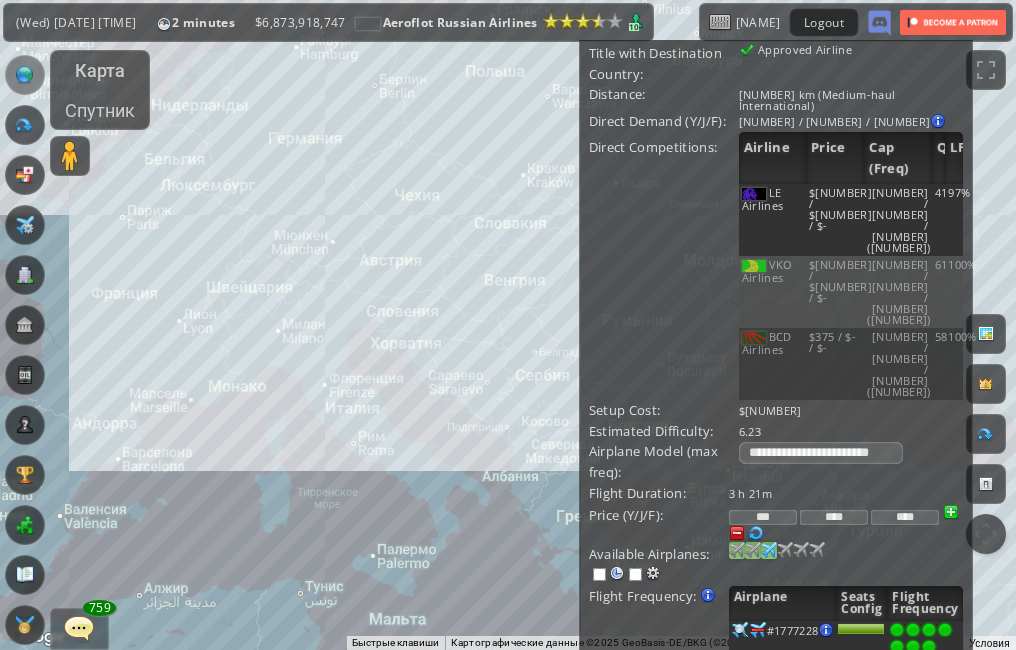 drag, startPoint x: 778, startPoint y: 410, endPoint x: 743, endPoint y: 408, distance: 35.057095 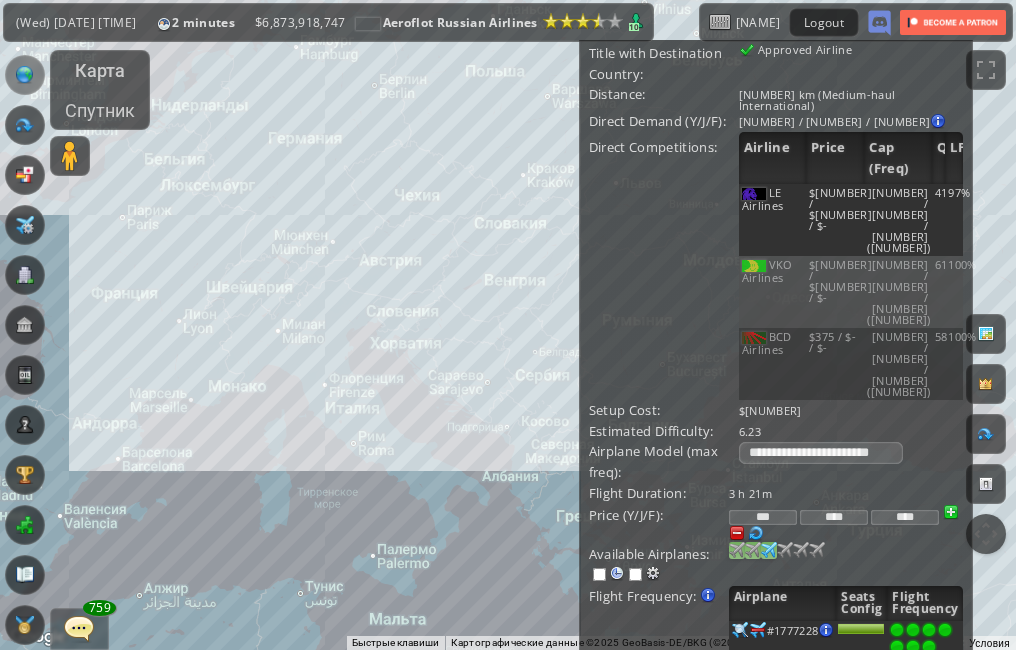 type on "***" 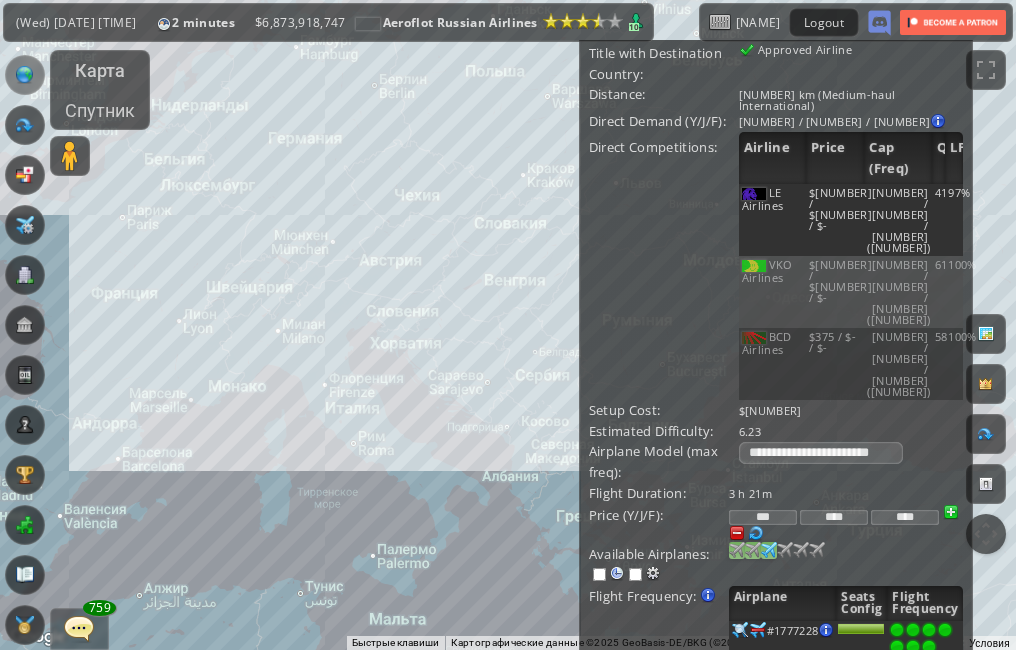 click on "Airplane Model (max freq):" at bounding box center (664, 462) 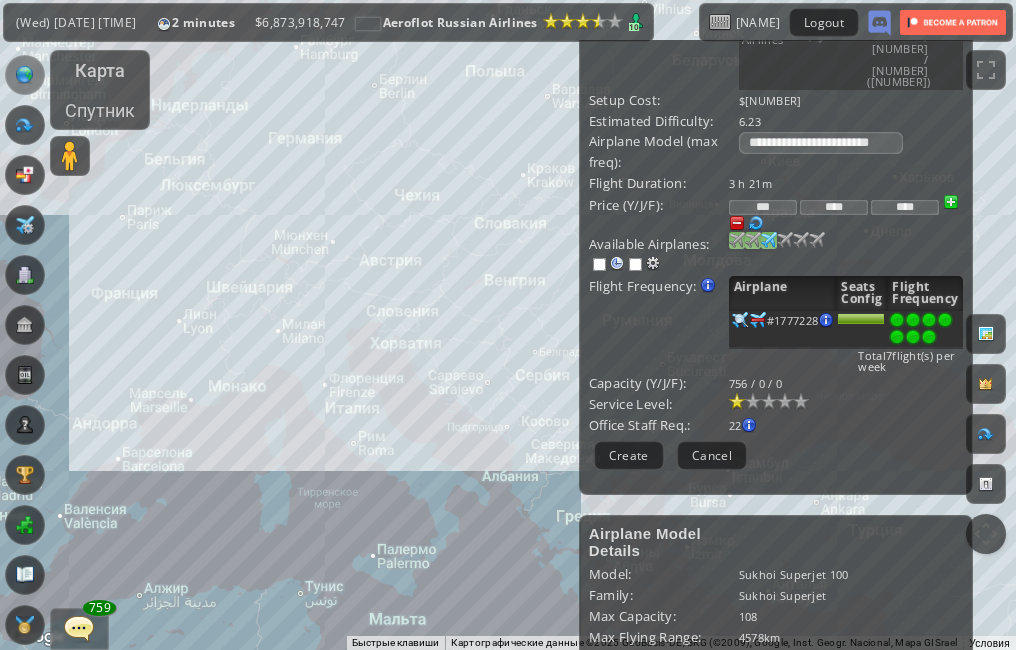 scroll, scrollTop: 500, scrollLeft: 0, axis: vertical 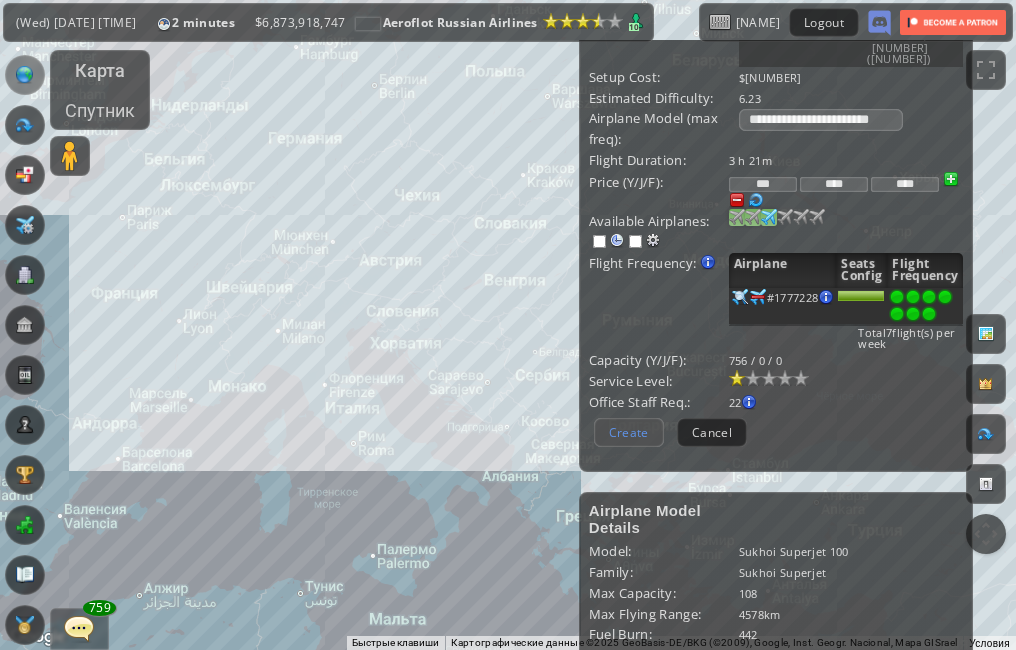 click on "Create" at bounding box center [629, 432] 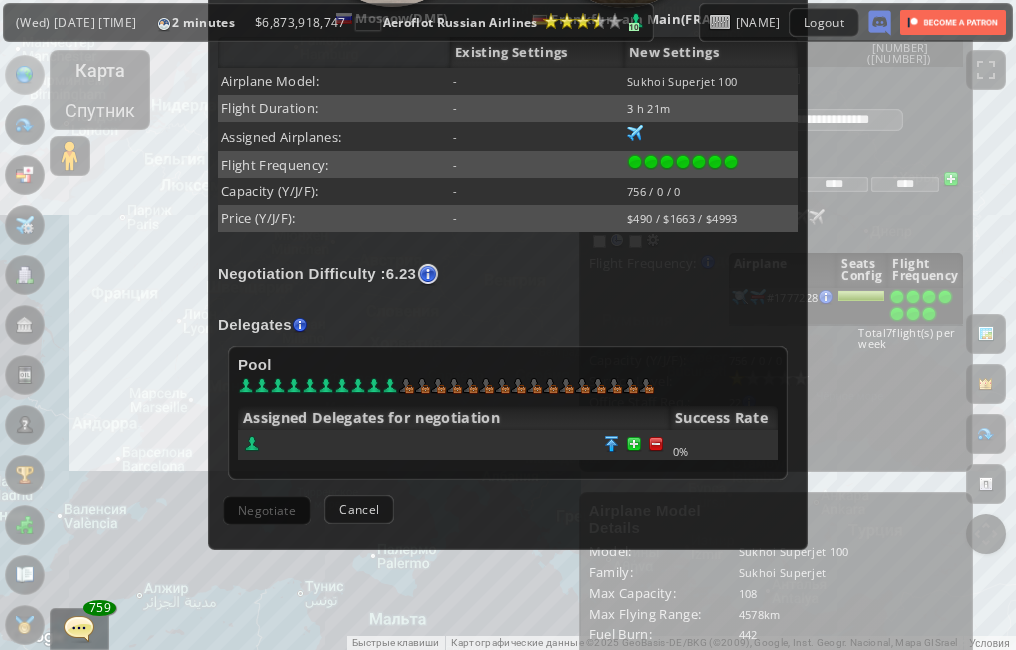 scroll, scrollTop: 333, scrollLeft: 0, axis: vertical 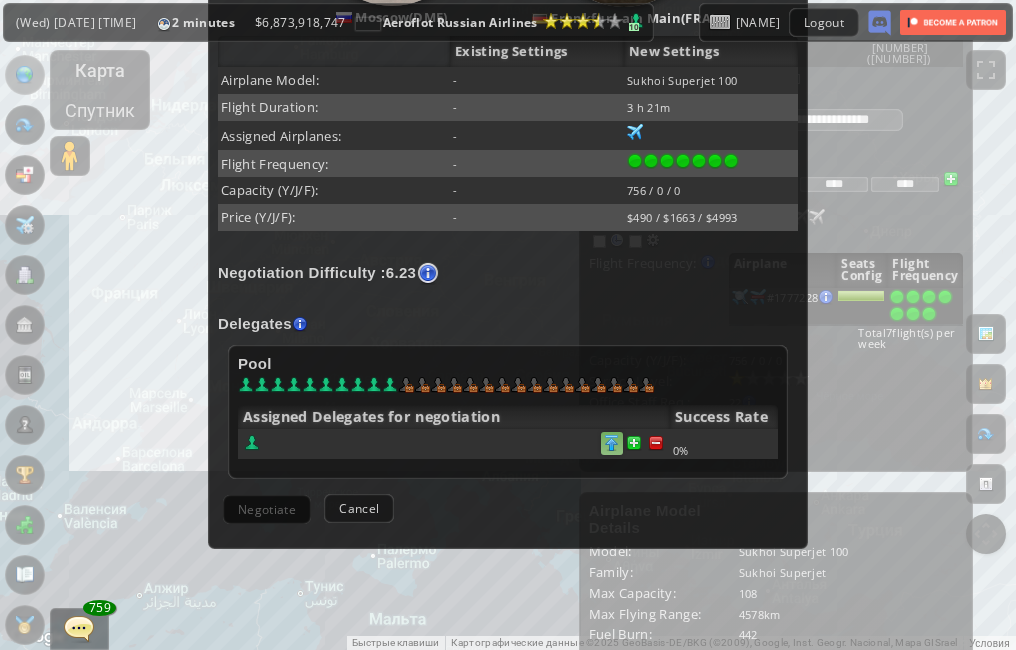 click at bounding box center (656, 443) 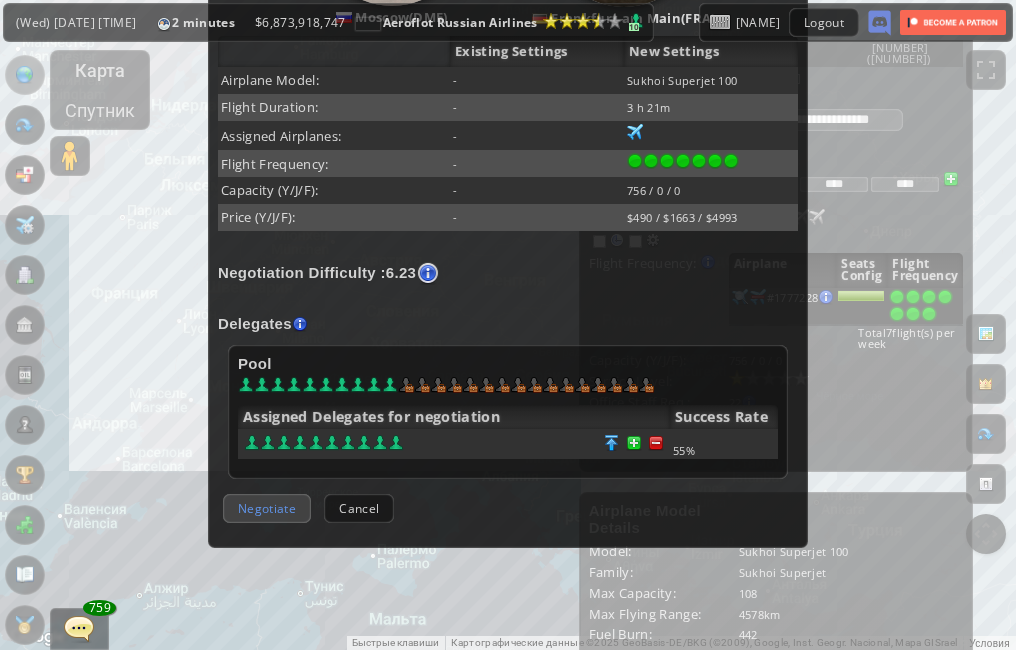 click on "Negotiate" at bounding box center [267, 508] 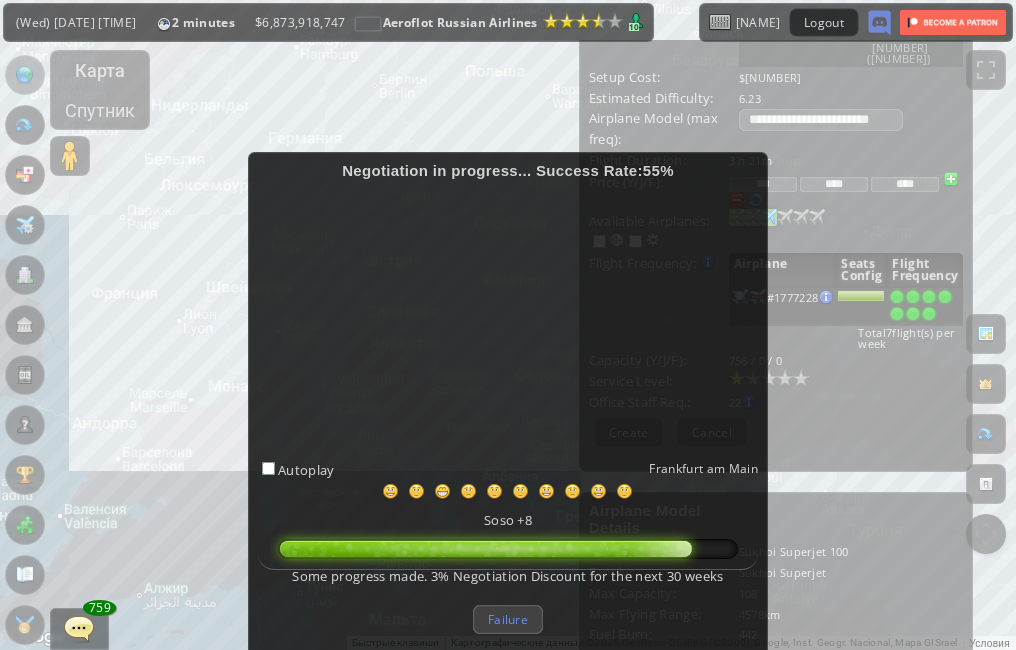 click on "Failure" at bounding box center [508, 619] 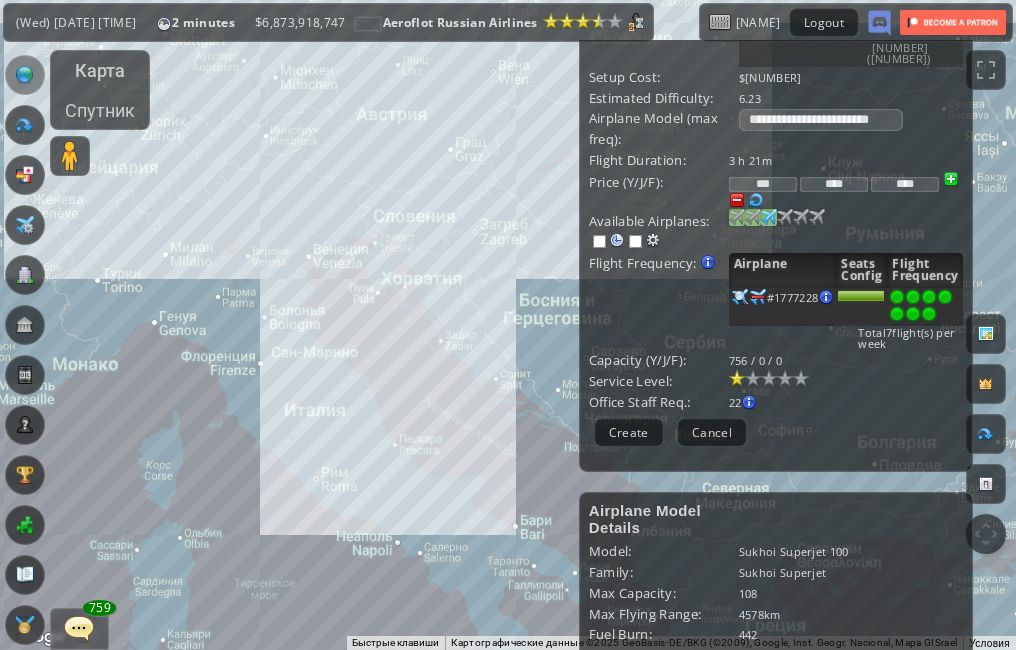 drag, startPoint x: 303, startPoint y: 278, endPoint x: 327, endPoint y: 364, distance: 89.28606 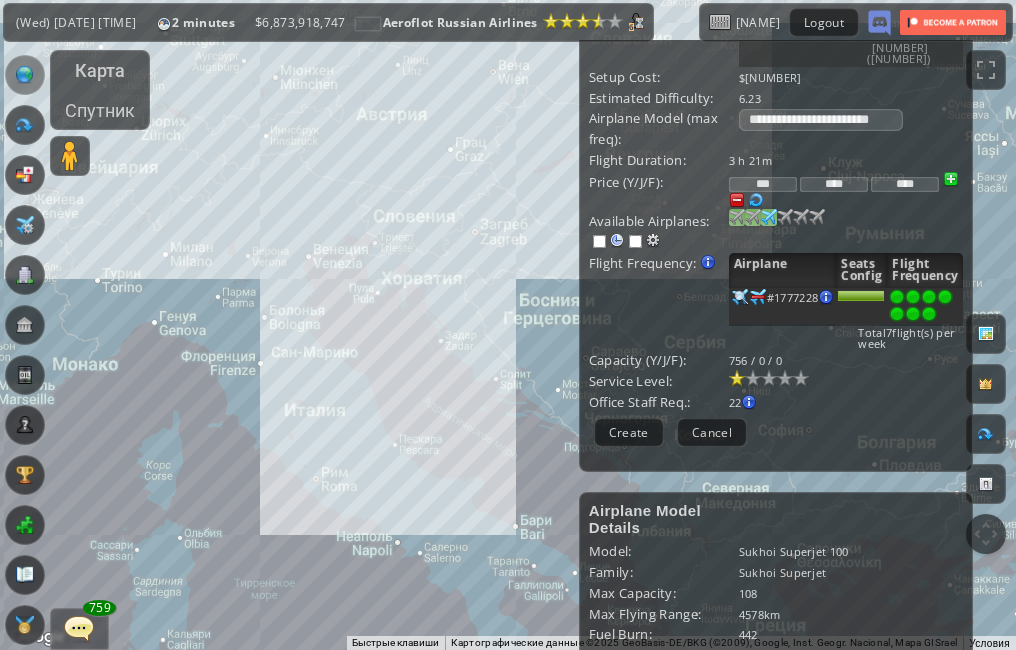 click on "Для навигации используйте клавиши со стрелками." at bounding box center (508, 325) 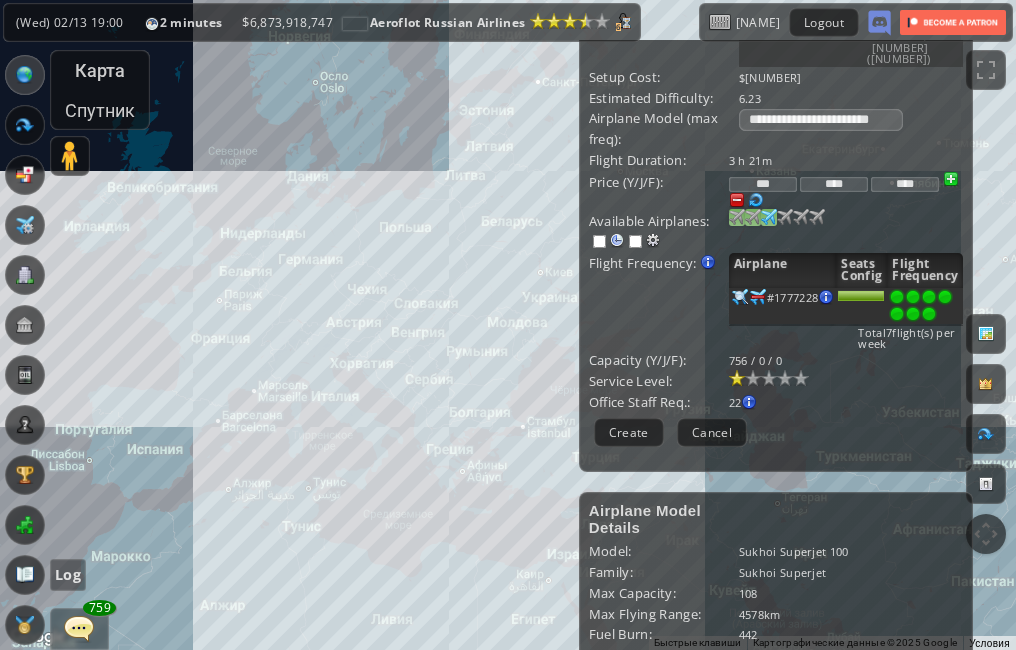 click at bounding box center [25, 575] 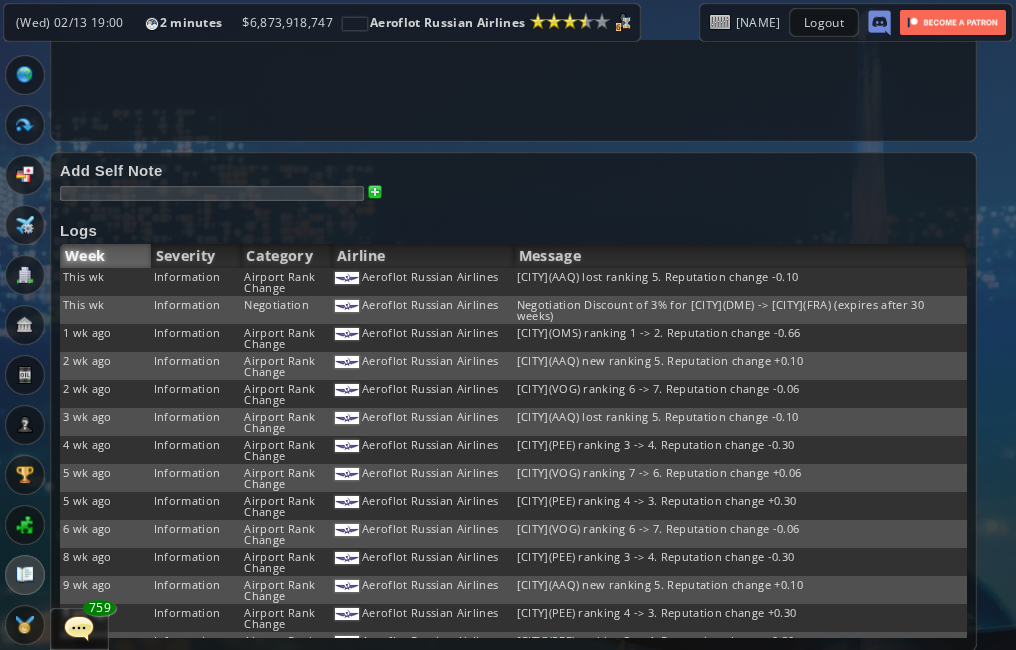 scroll, scrollTop: 110, scrollLeft: 0, axis: vertical 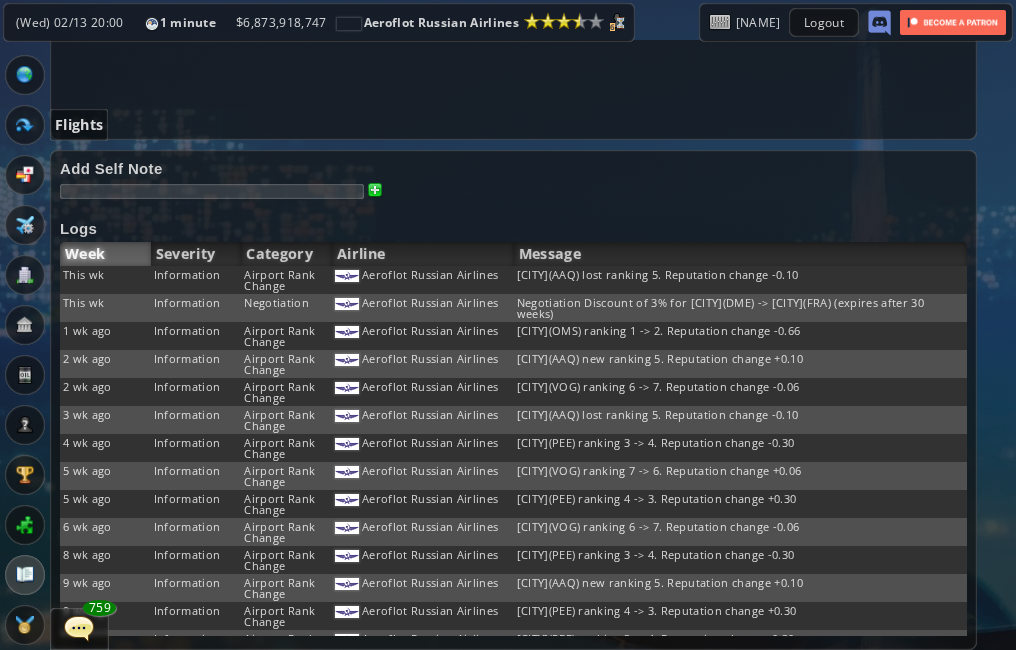 click at bounding box center [25, 125] 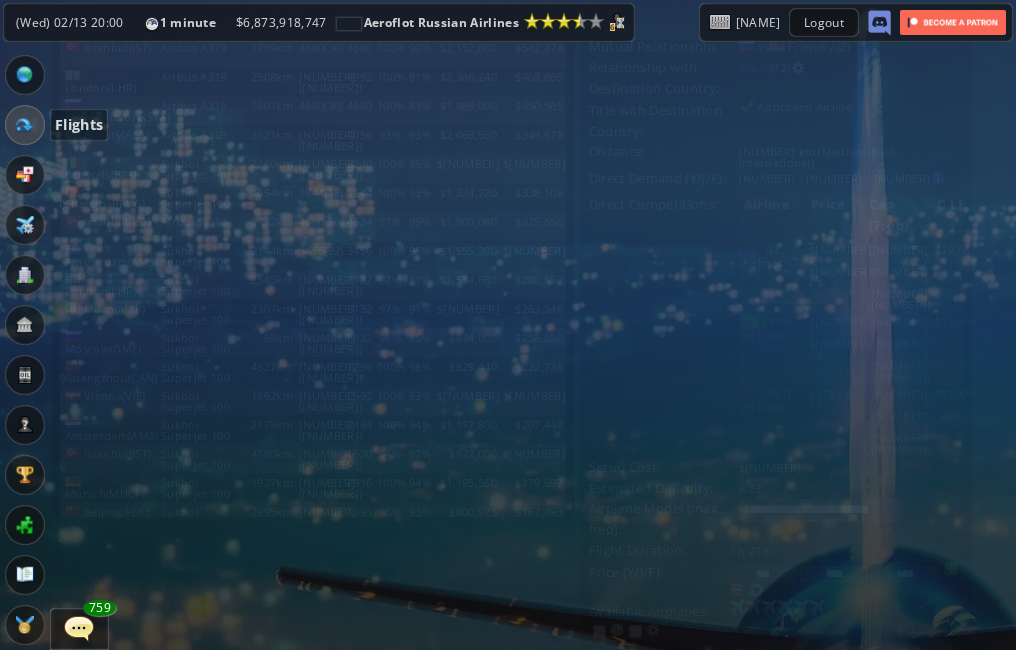 scroll, scrollTop: 0, scrollLeft: 0, axis: both 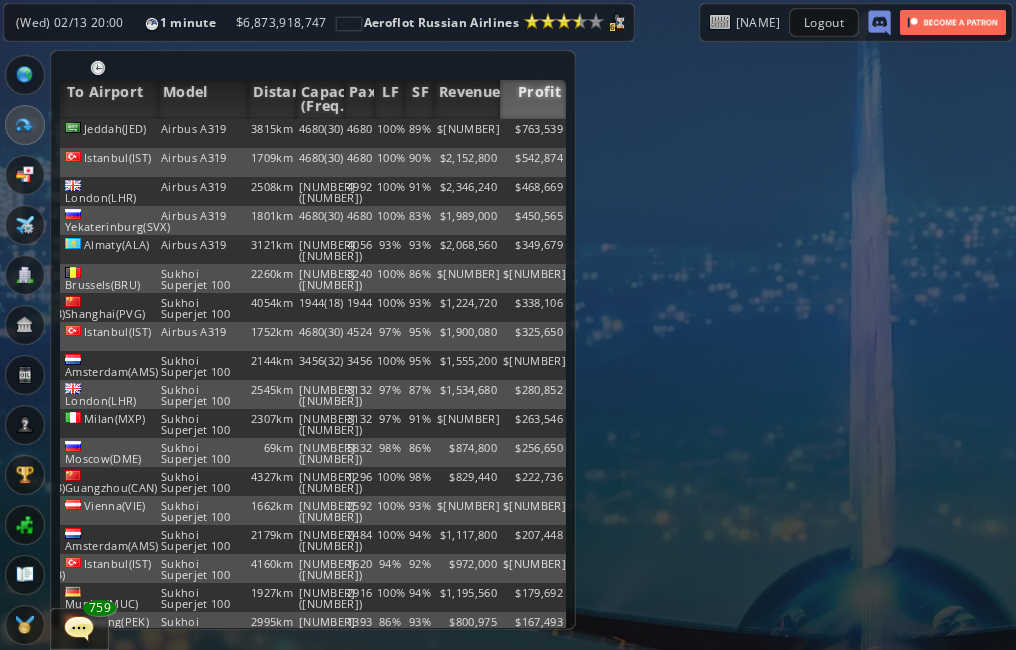 click on "Profit" at bounding box center (533, 99) 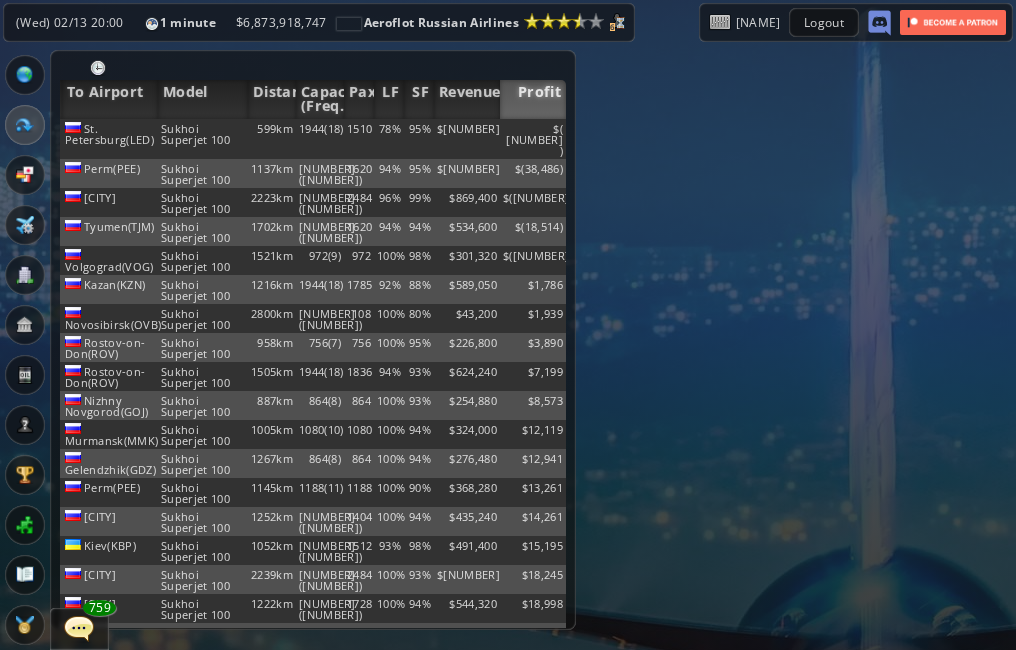 click on "Profit" at bounding box center (533, 99) 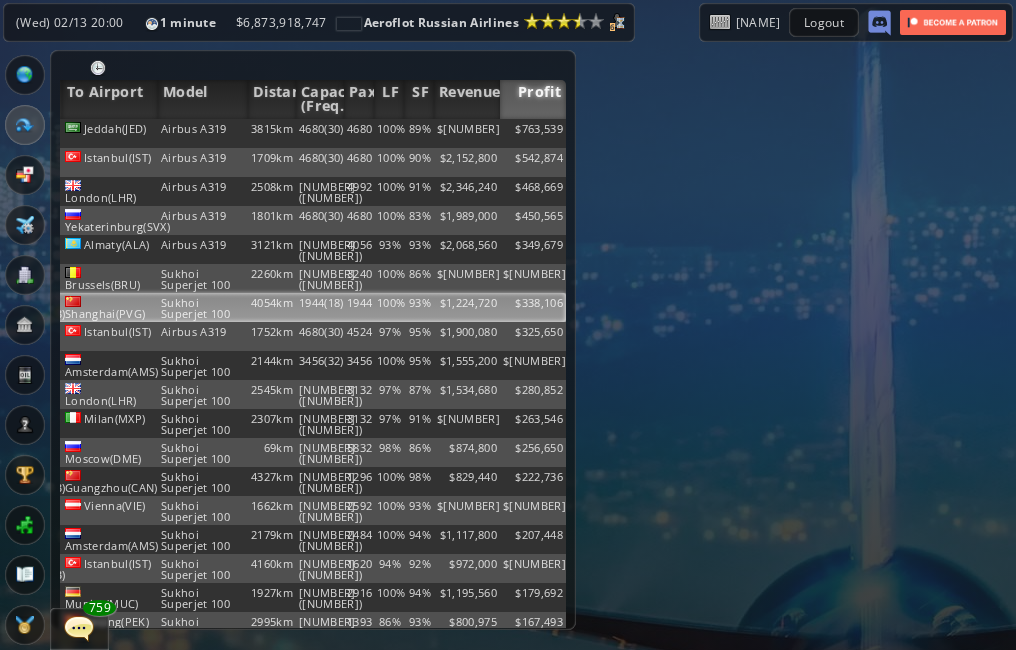 click on "1944(18)" at bounding box center (320, 133) 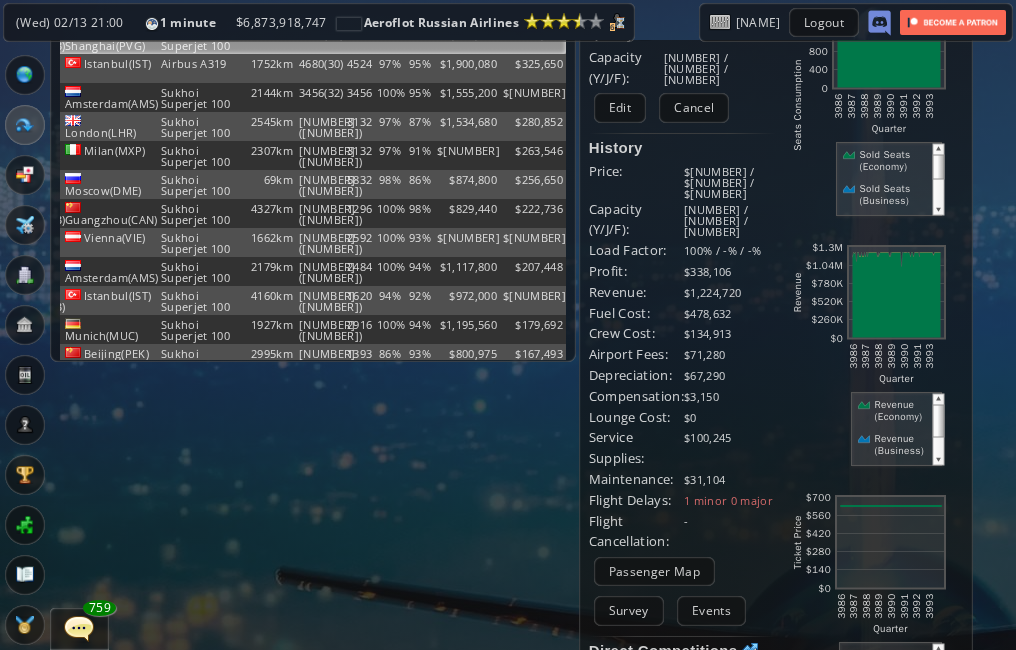 scroll, scrollTop: 0, scrollLeft: 0, axis: both 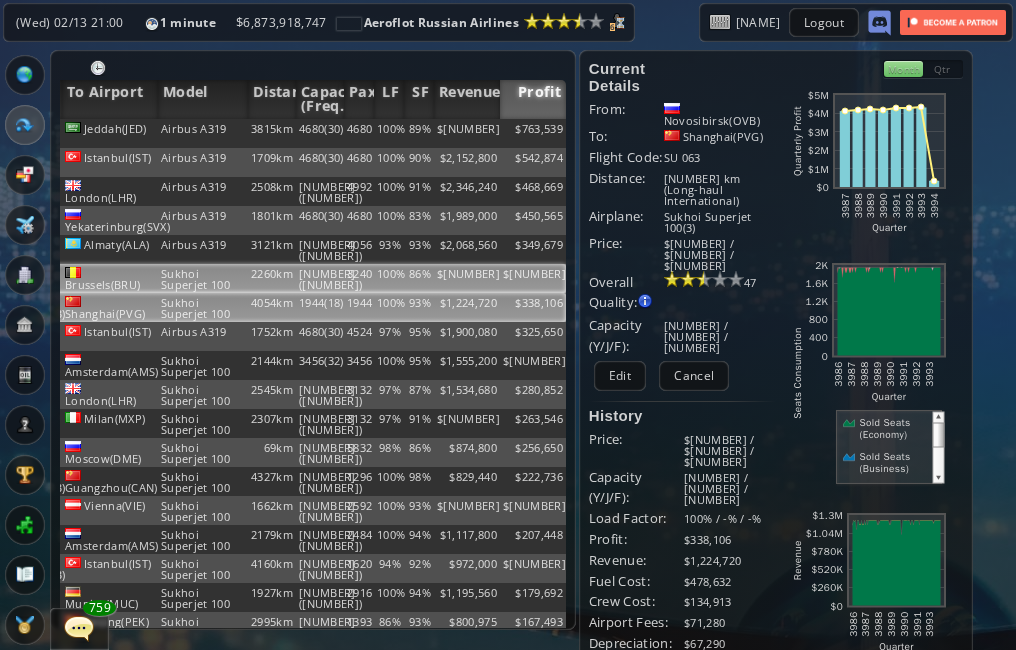 click on "[NUMBER]([NUMBER])" at bounding box center [320, 133] 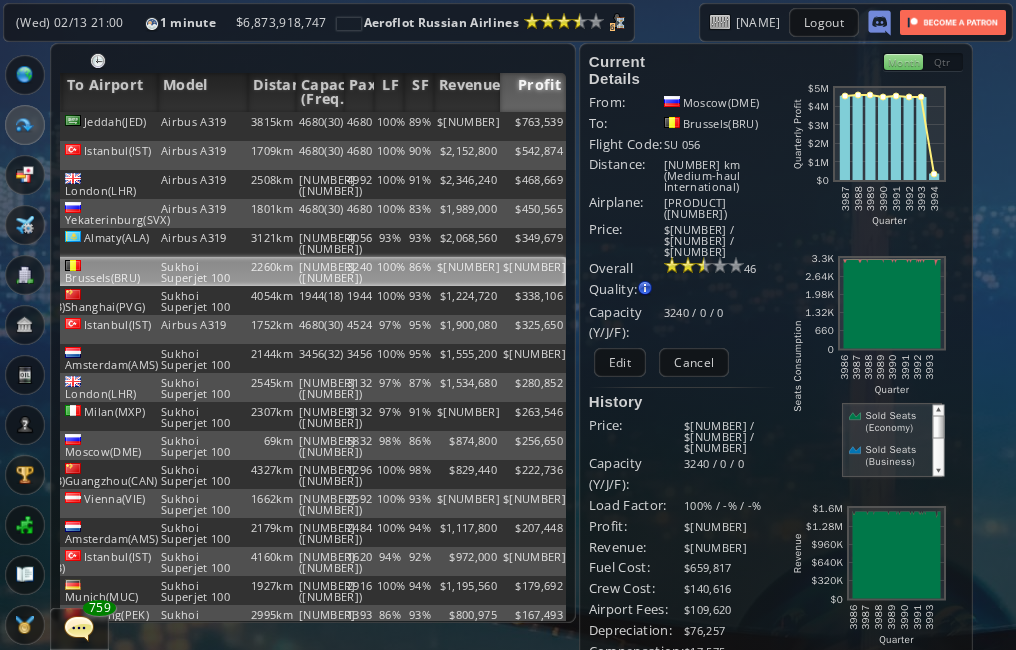 scroll, scrollTop: 0, scrollLeft: 0, axis: both 